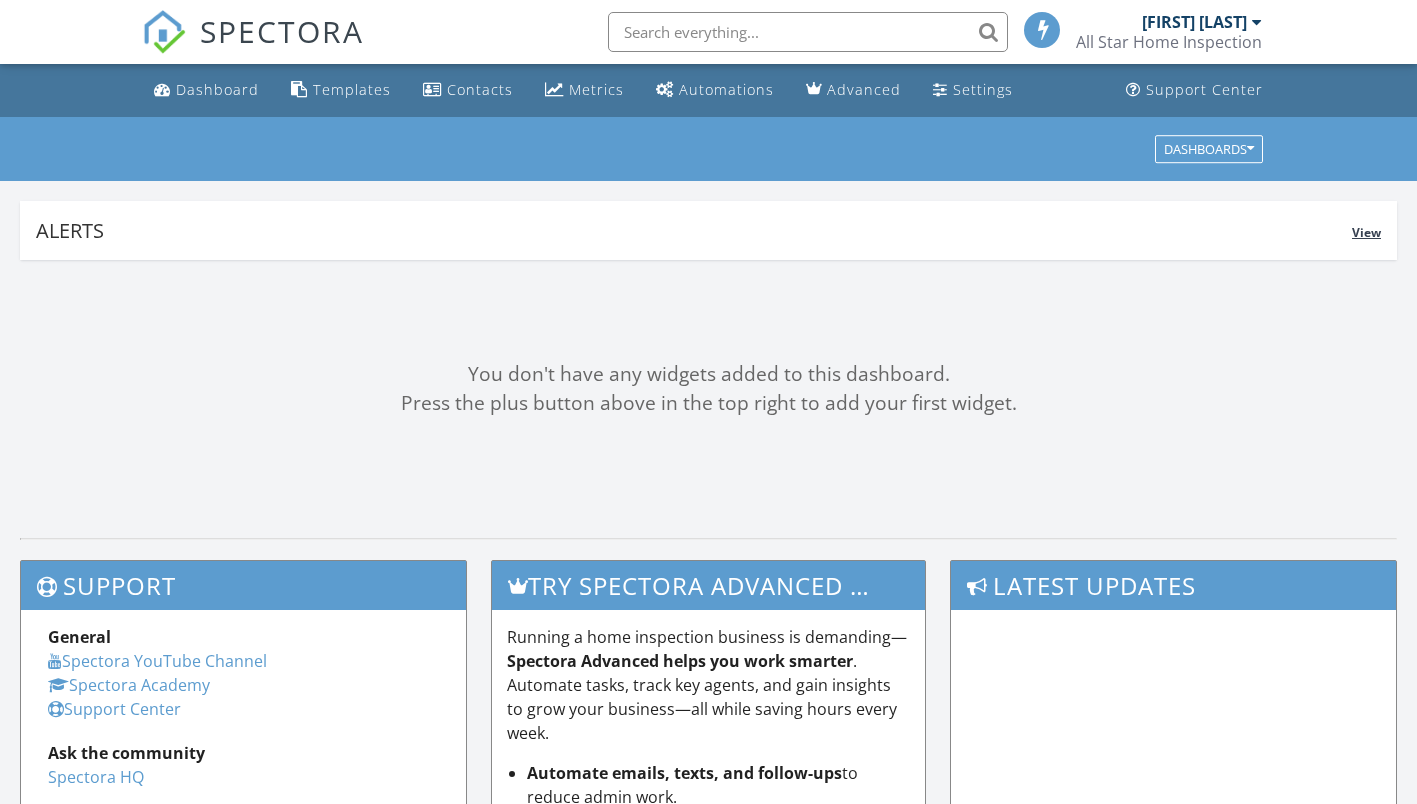 scroll, scrollTop: 0, scrollLeft: 0, axis: both 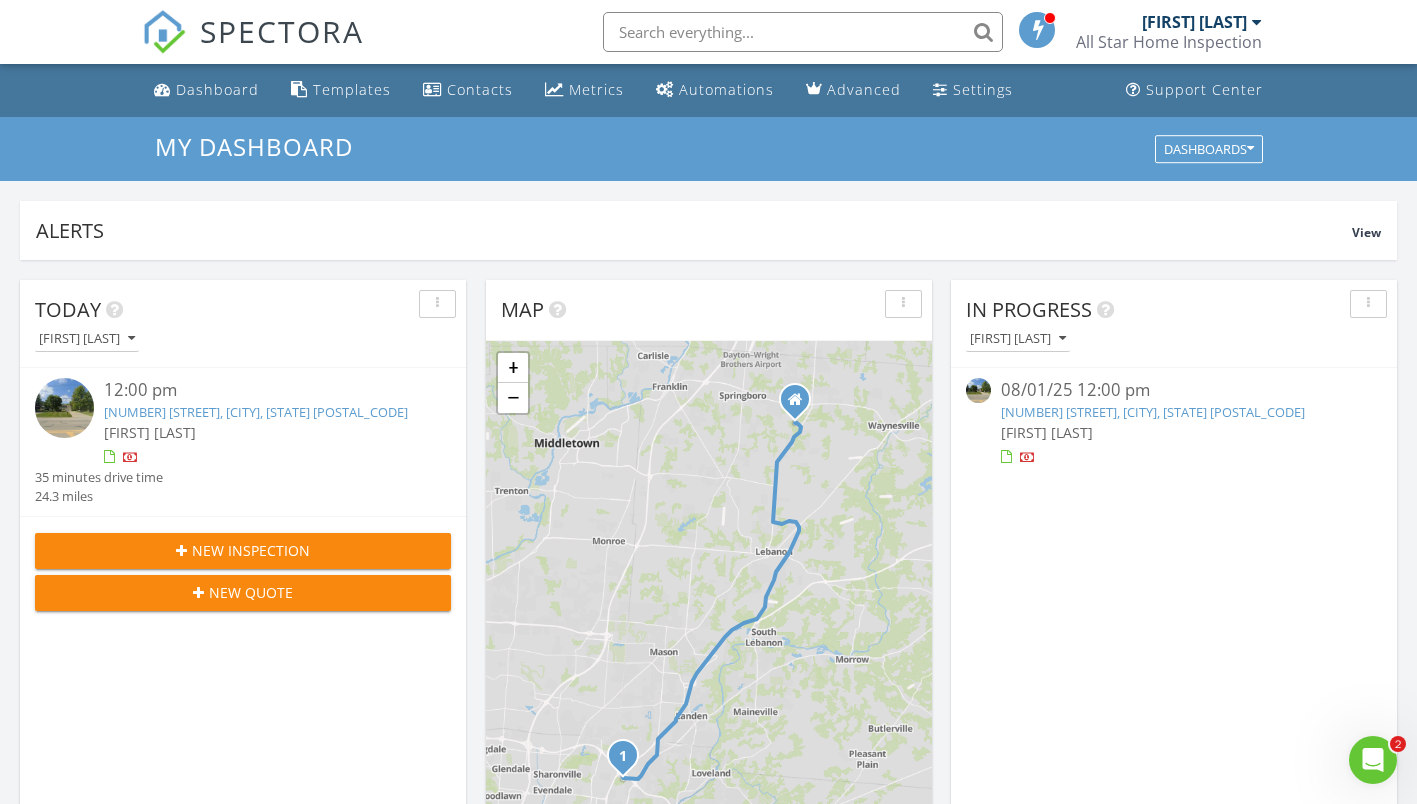 click on "[NUMBER] [STREET], [CITY], [STATE] [POSTAL_CODE]" at bounding box center (256, 412) 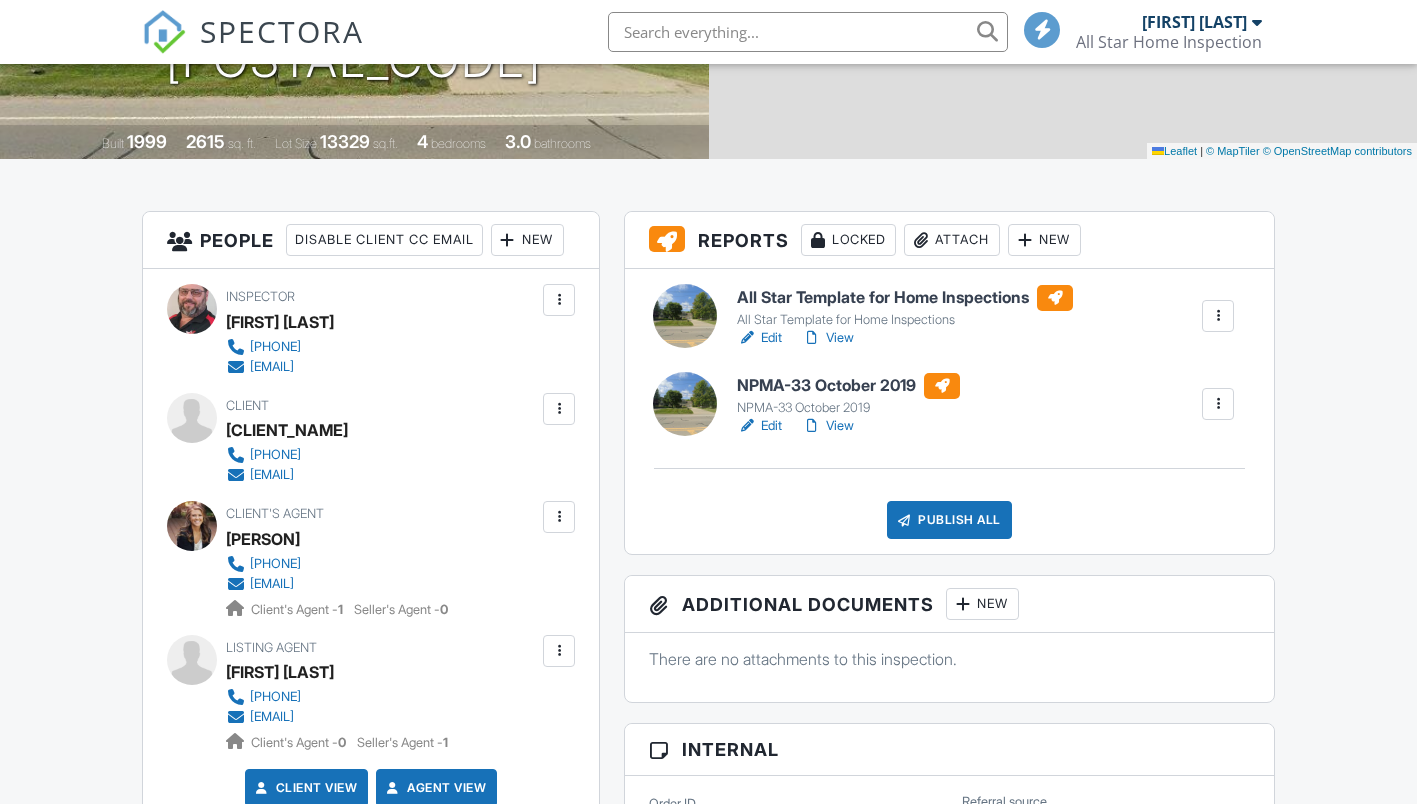 scroll, scrollTop: 400, scrollLeft: 0, axis: vertical 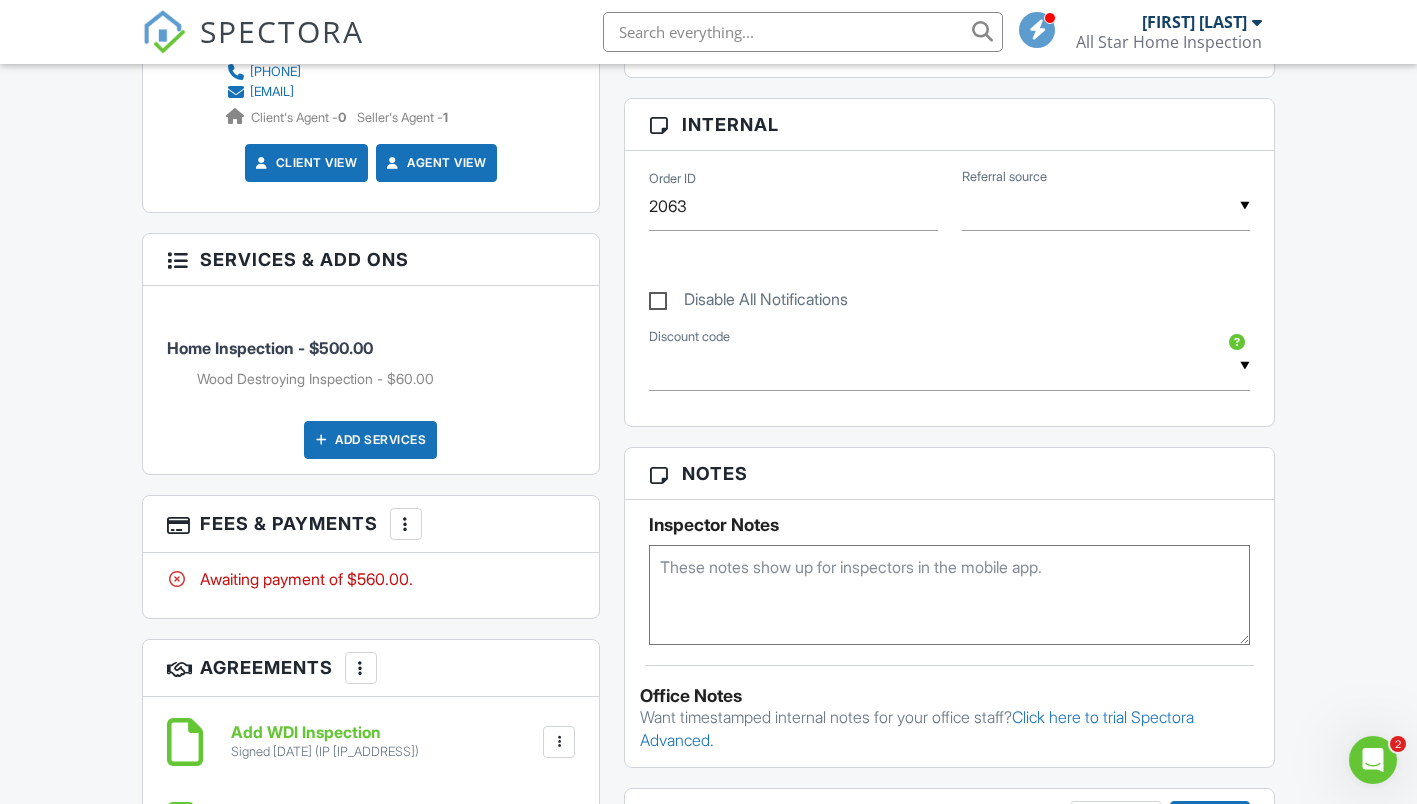 click at bounding box center [406, 524] 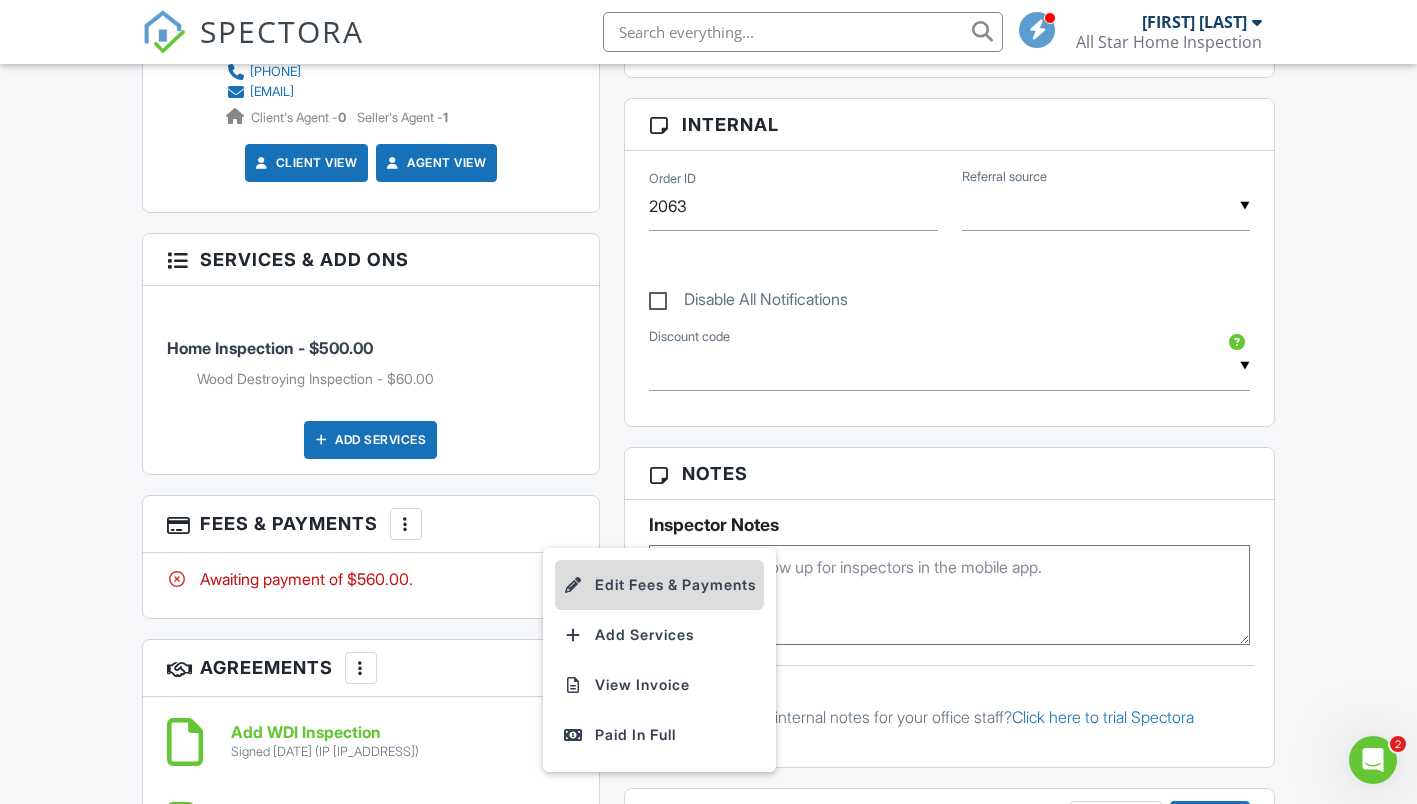 click on "Edit Fees & Payments" at bounding box center [659, 585] 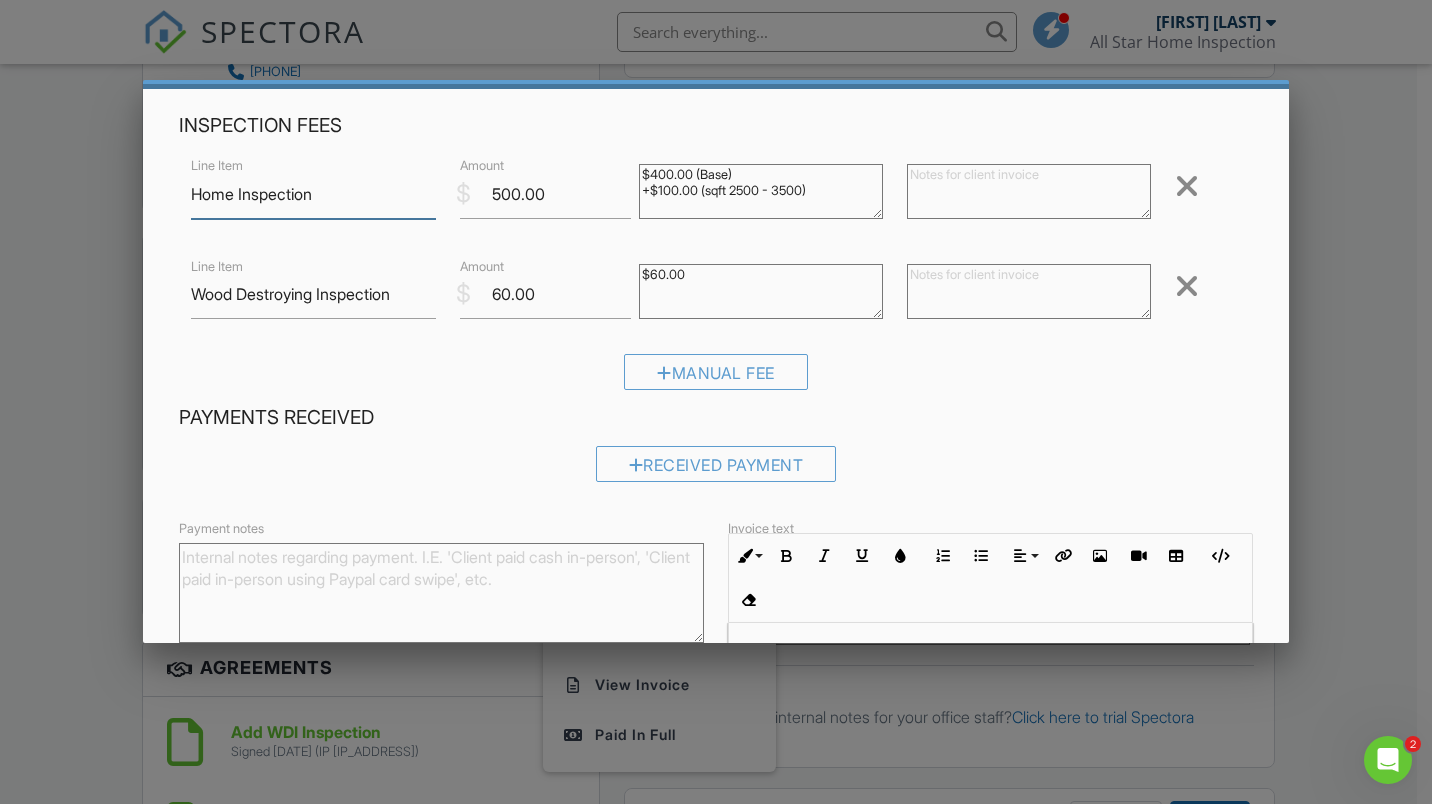 scroll, scrollTop: 200, scrollLeft: 0, axis: vertical 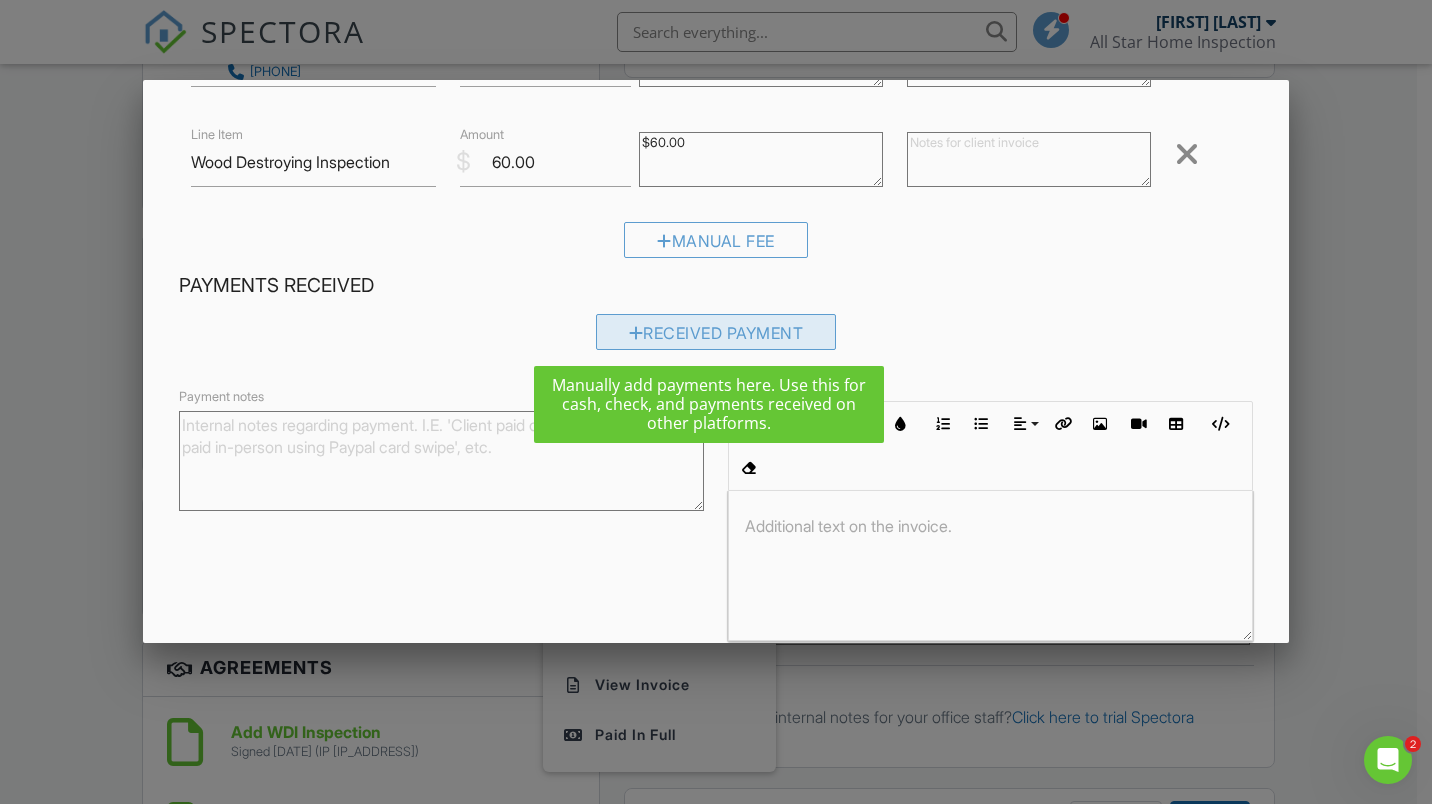 click on "Received Payment" at bounding box center [716, 332] 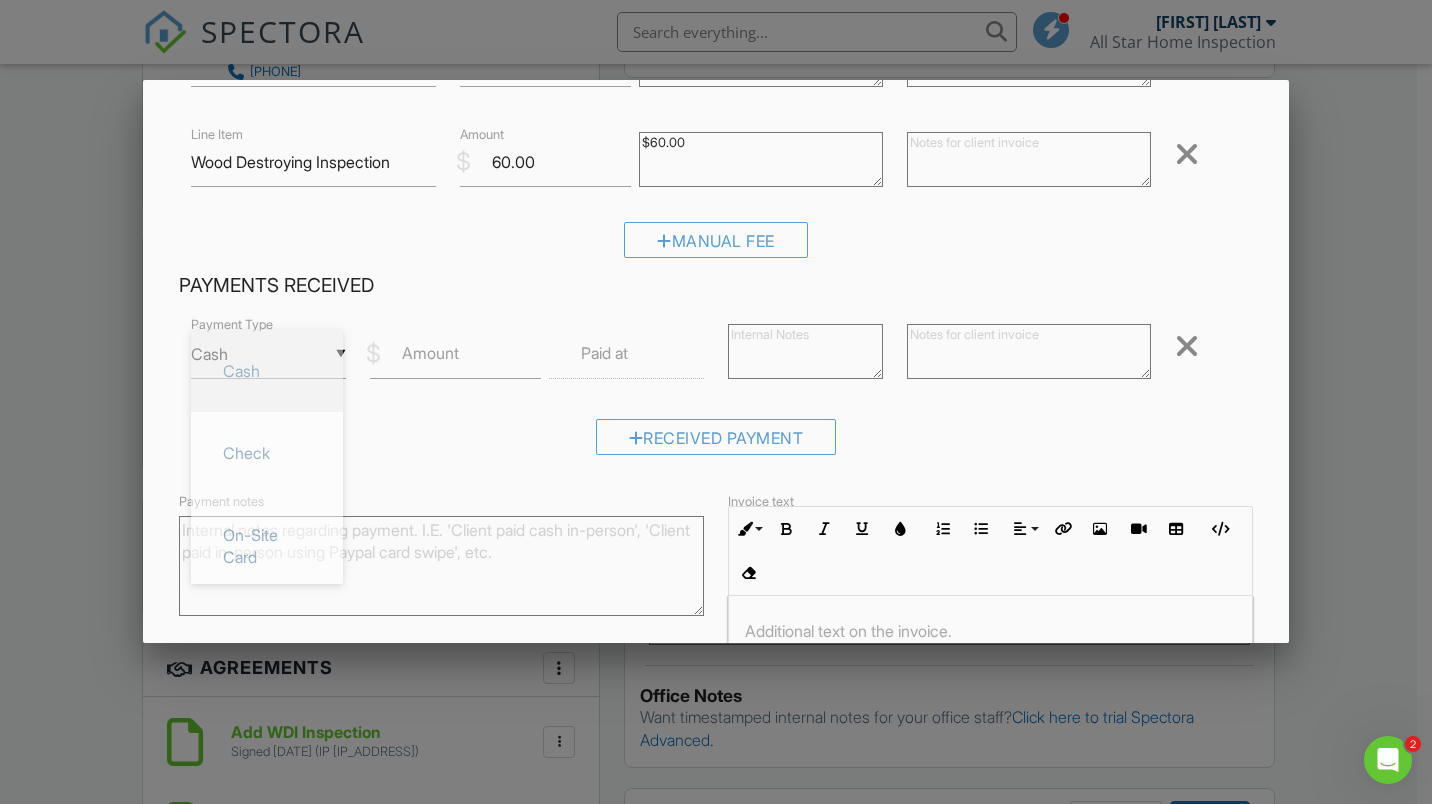 click on "▼ Cash Cash Check On-Site Card Other Cash
Check
On-Site Card
Other" at bounding box center (268, 354) 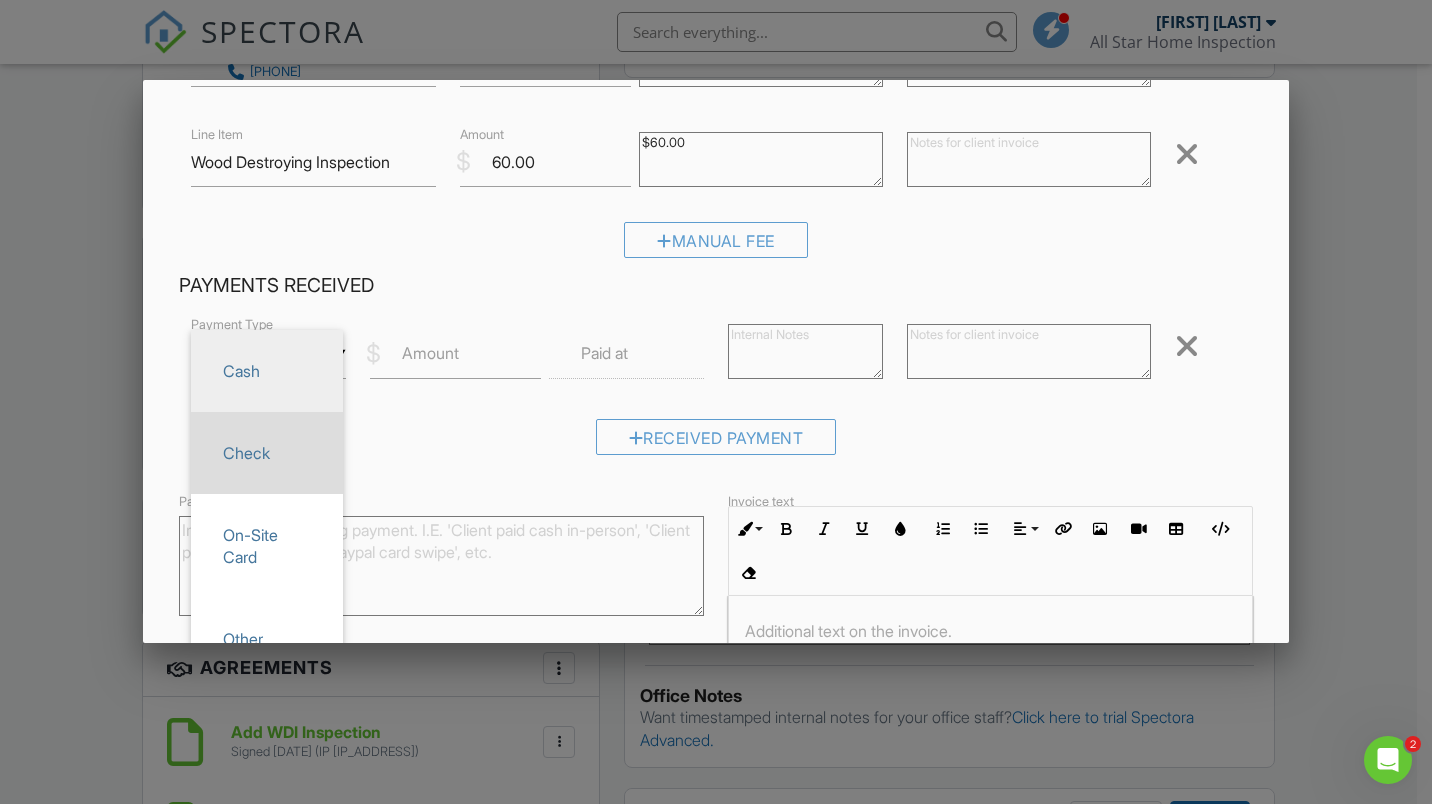 click on "Check" at bounding box center [267, 453] 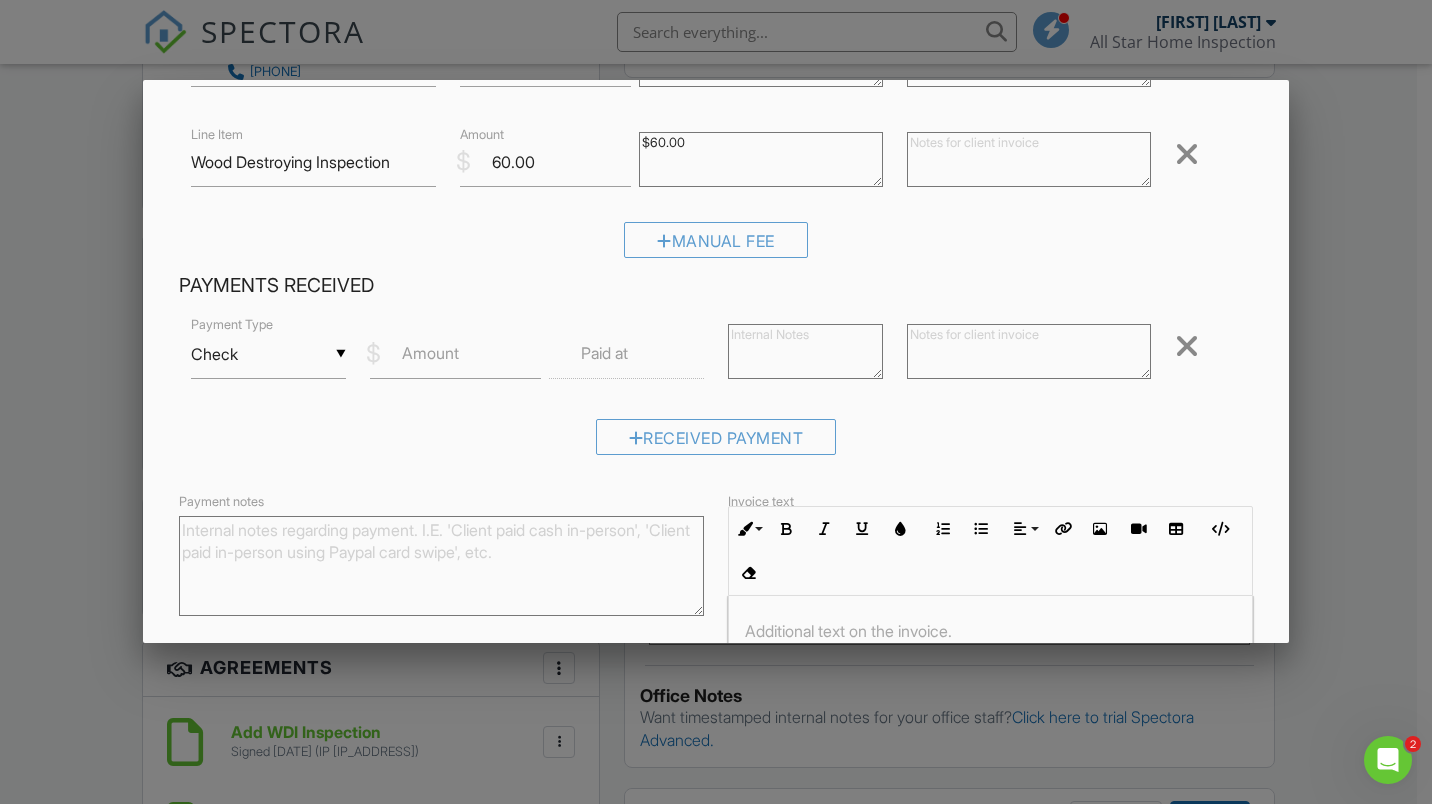 click on "Amount" at bounding box center (430, 353) 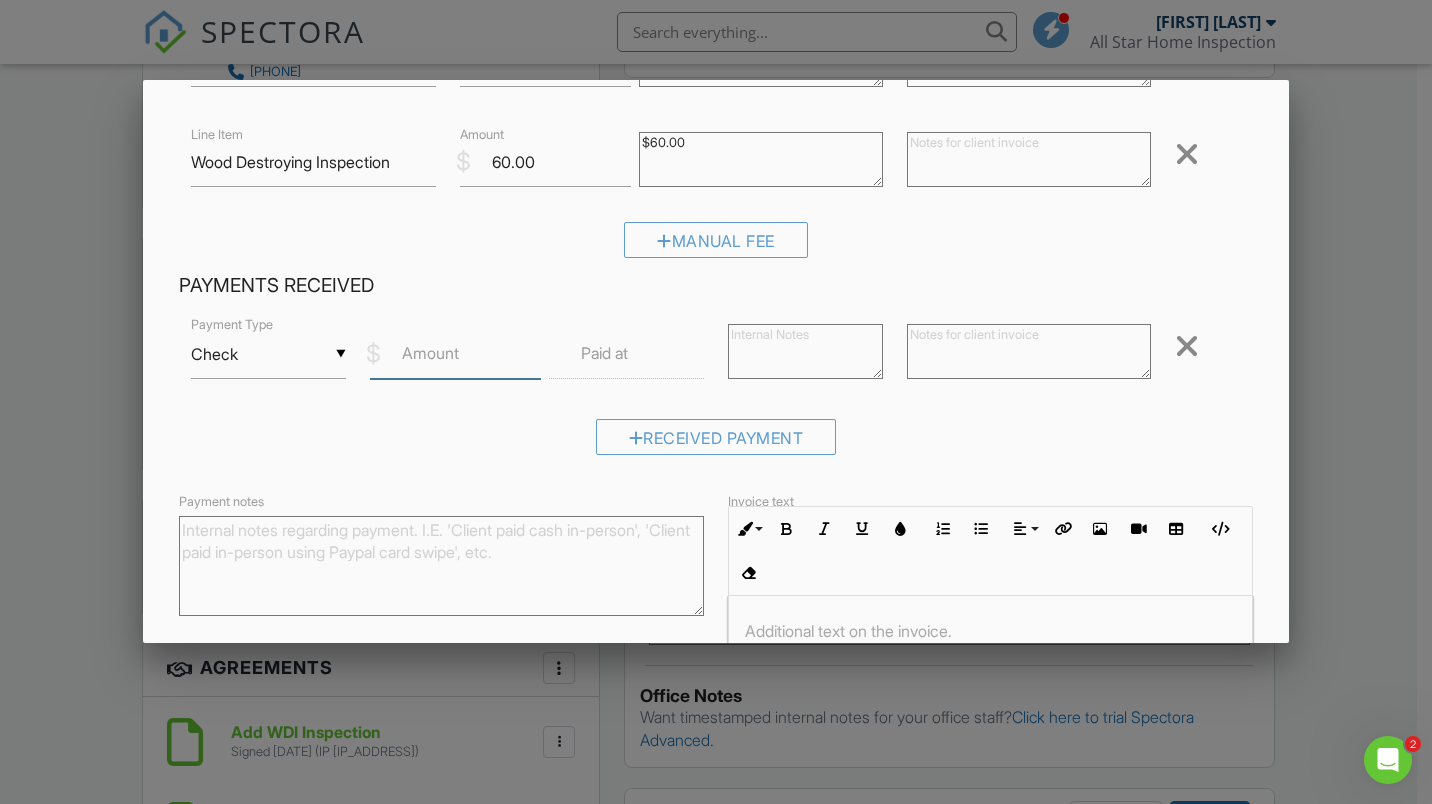 click on "Amount" at bounding box center [455, 354] 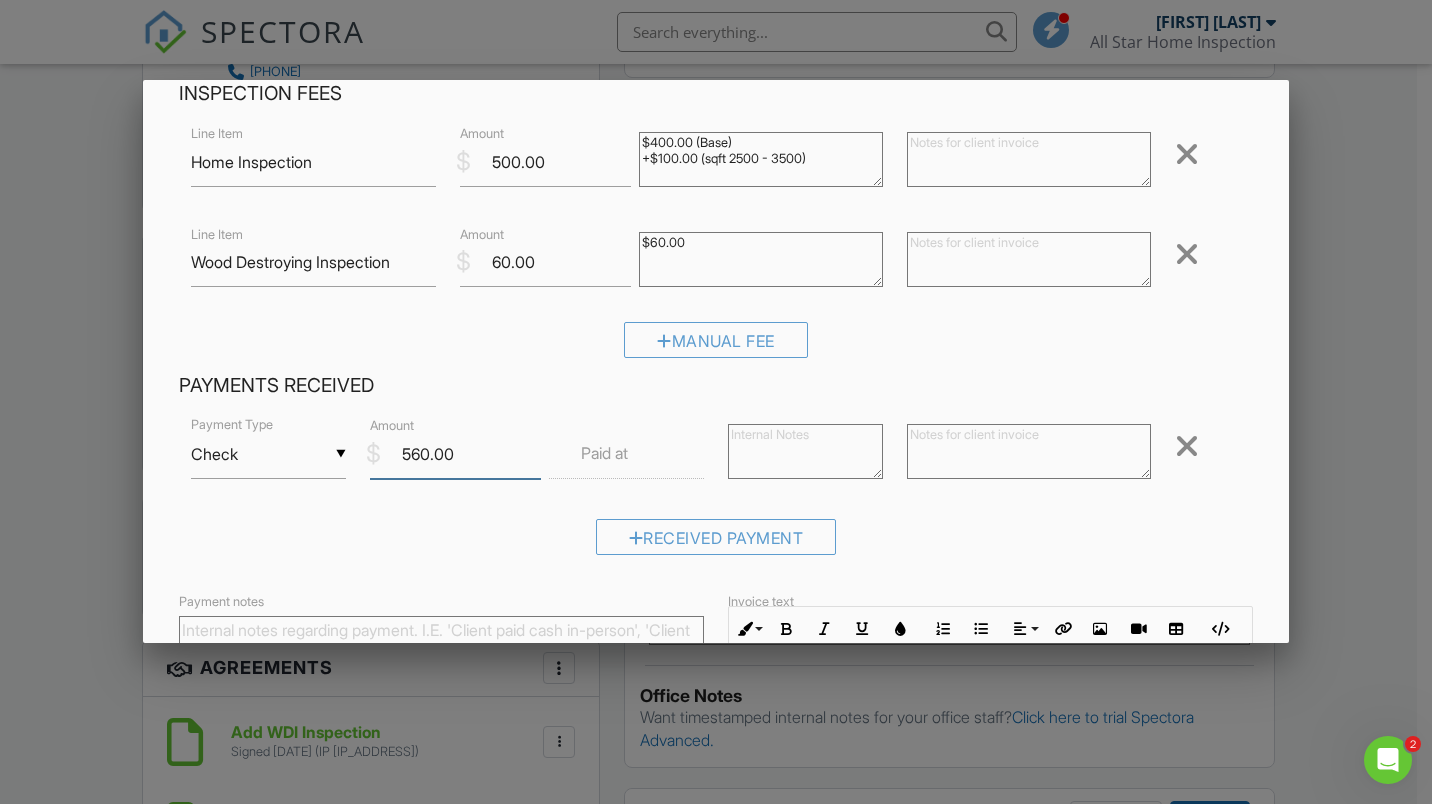 scroll, scrollTop: 100, scrollLeft: 0, axis: vertical 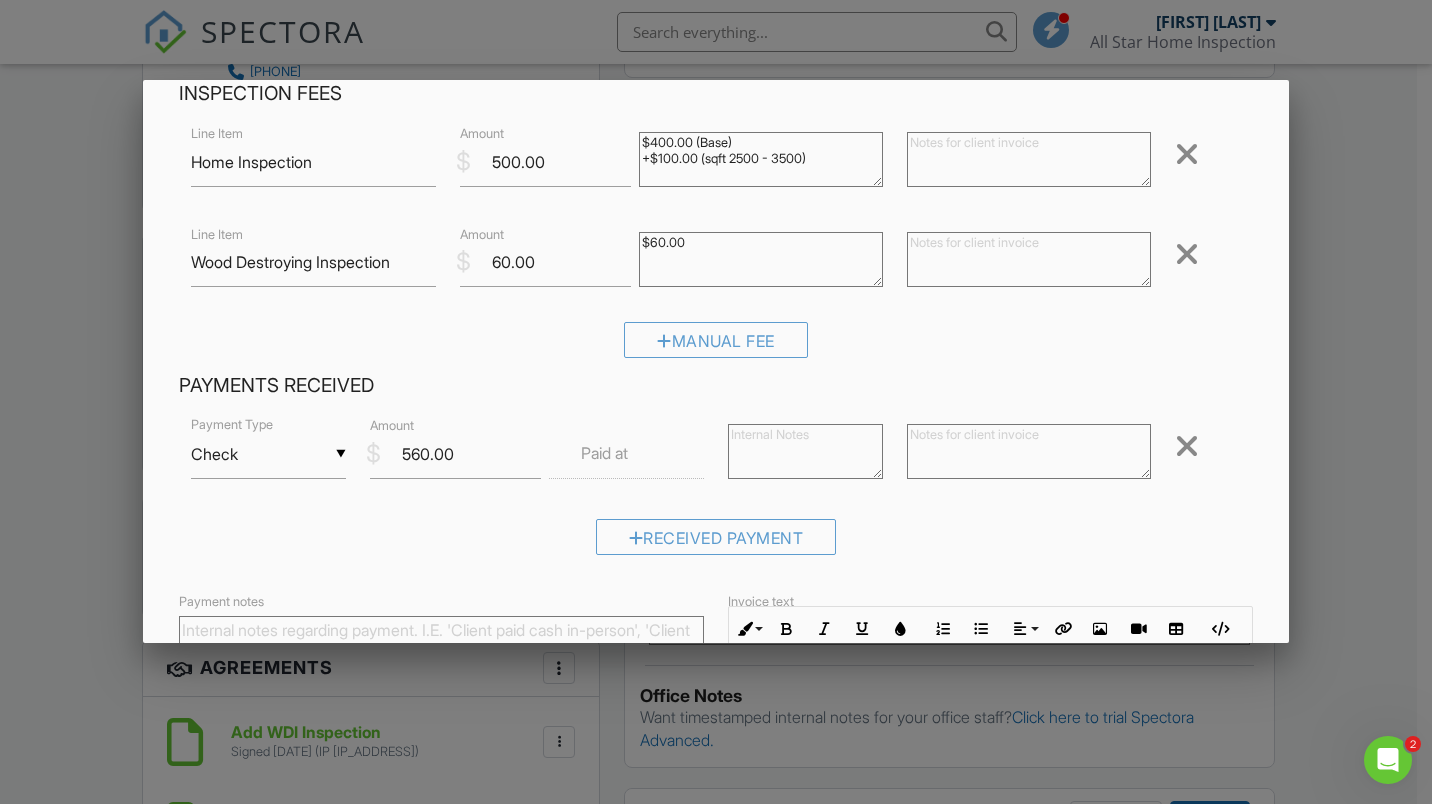 click at bounding box center [805, 451] 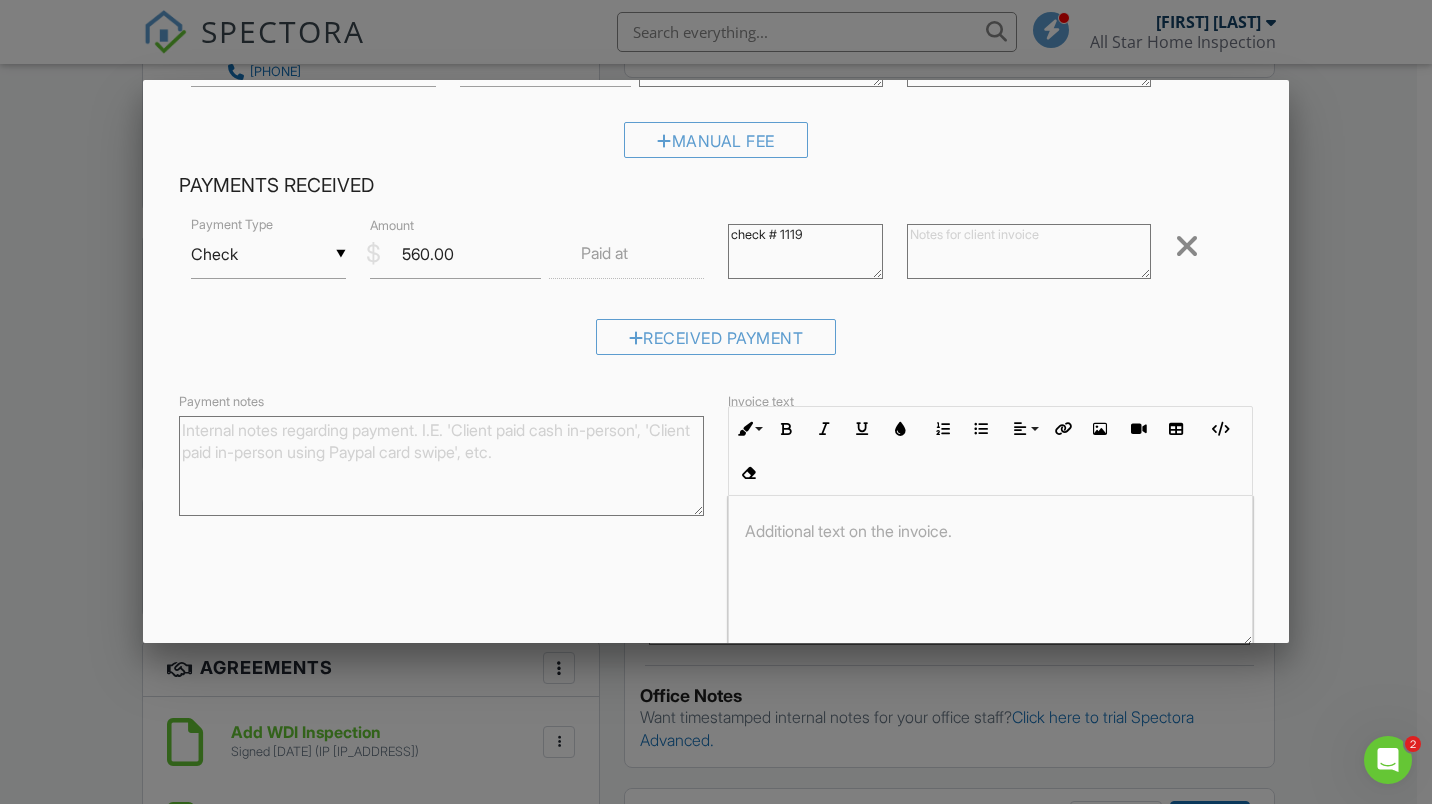 scroll, scrollTop: 398, scrollLeft: 0, axis: vertical 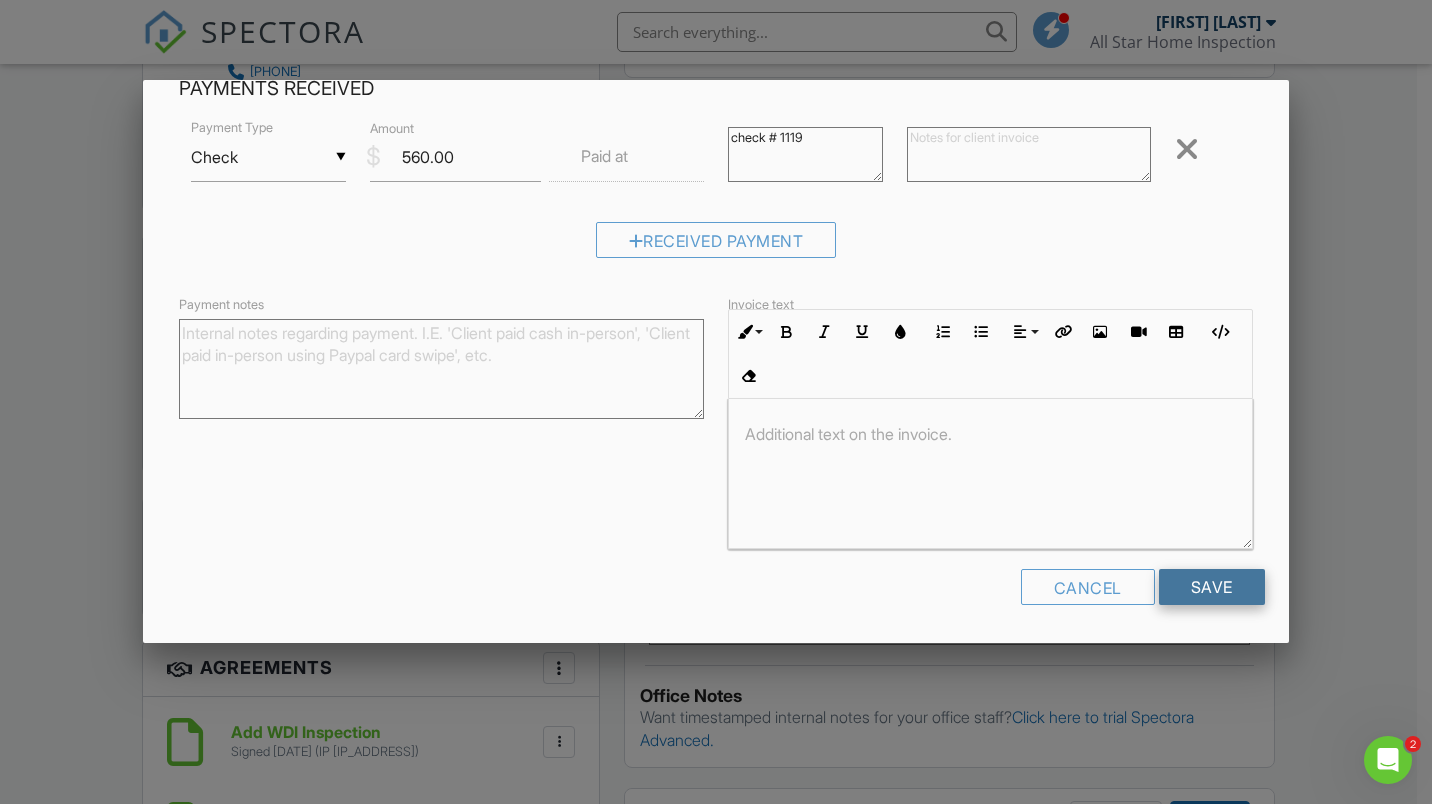 type on "check # 1119" 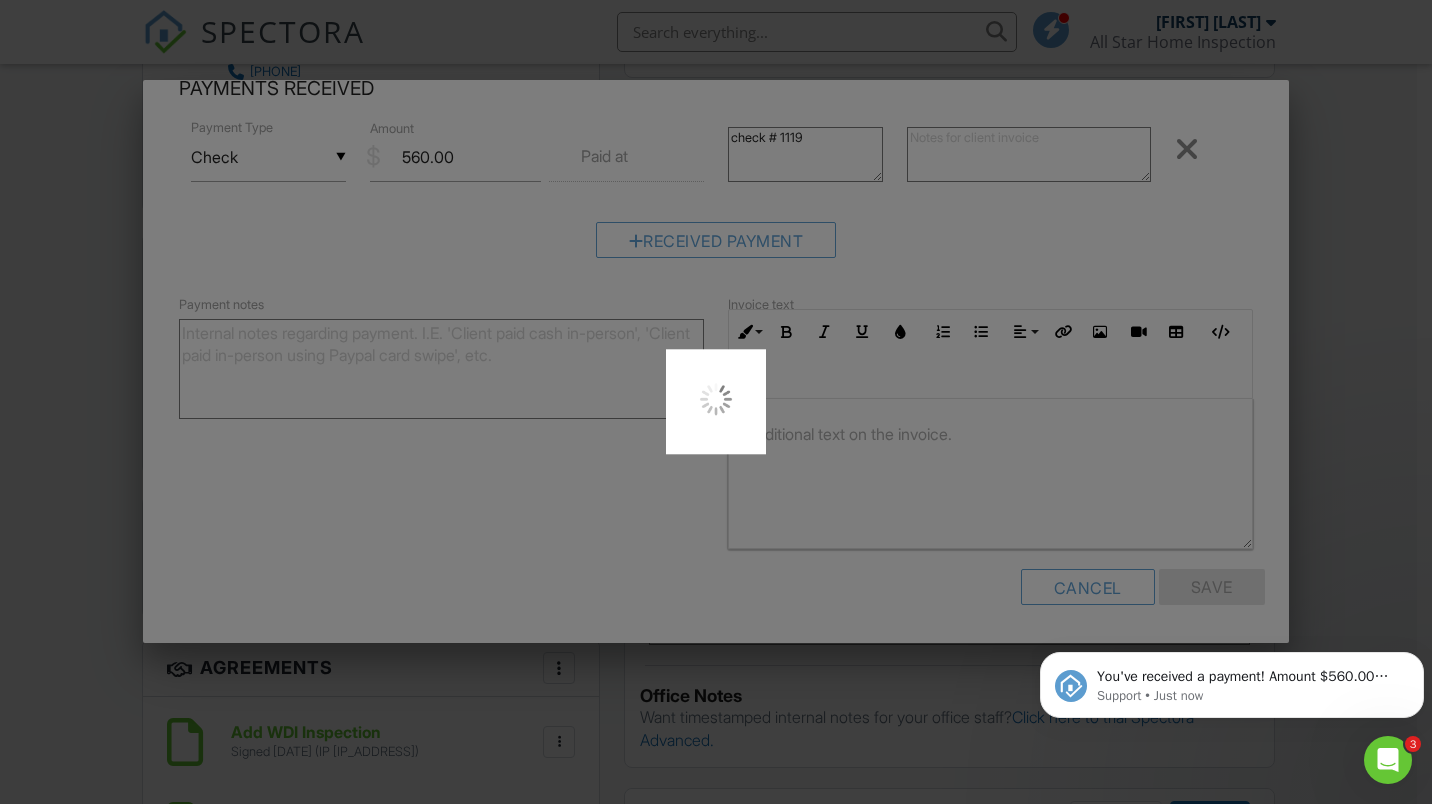 scroll, scrollTop: 0, scrollLeft: 0, axis: both 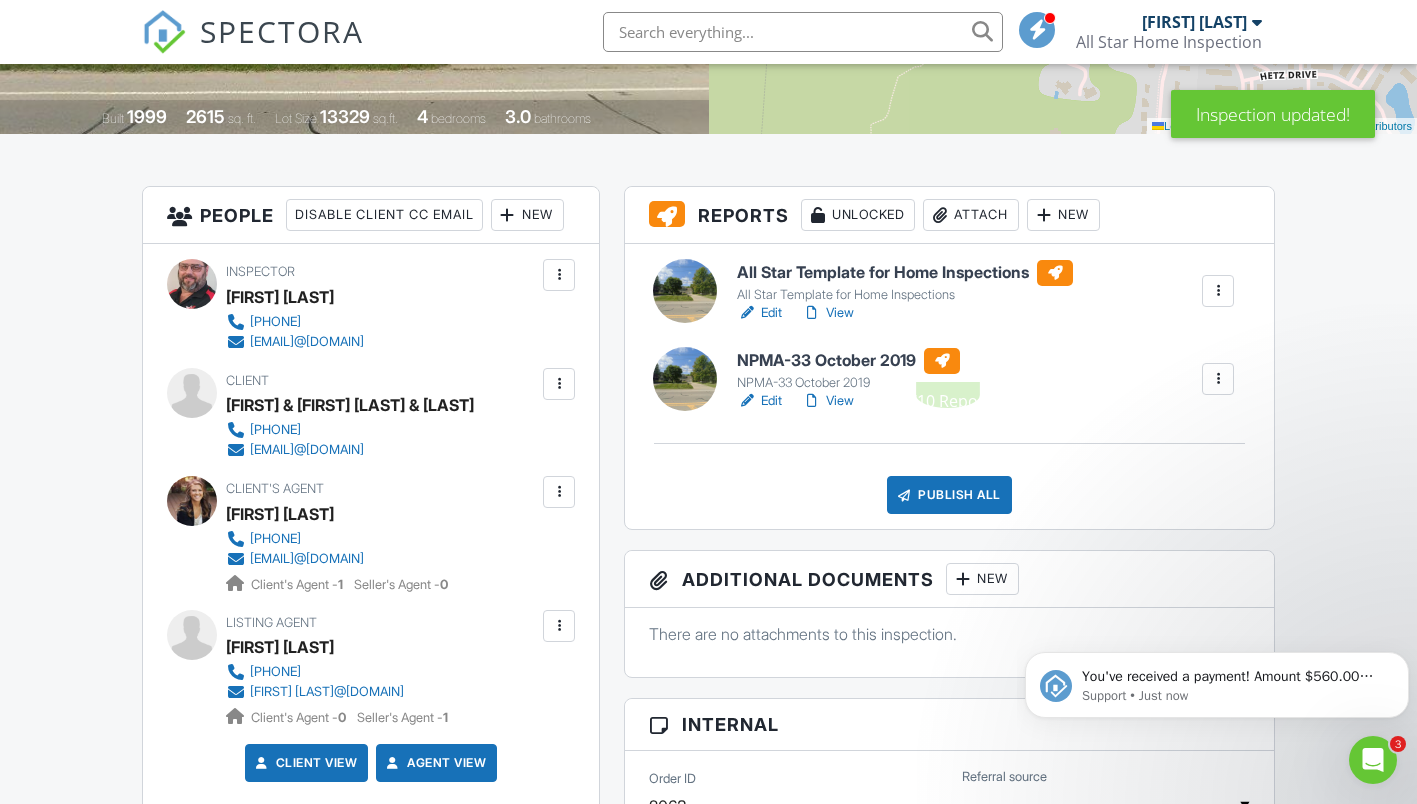 click at bounding box center [942, 361] 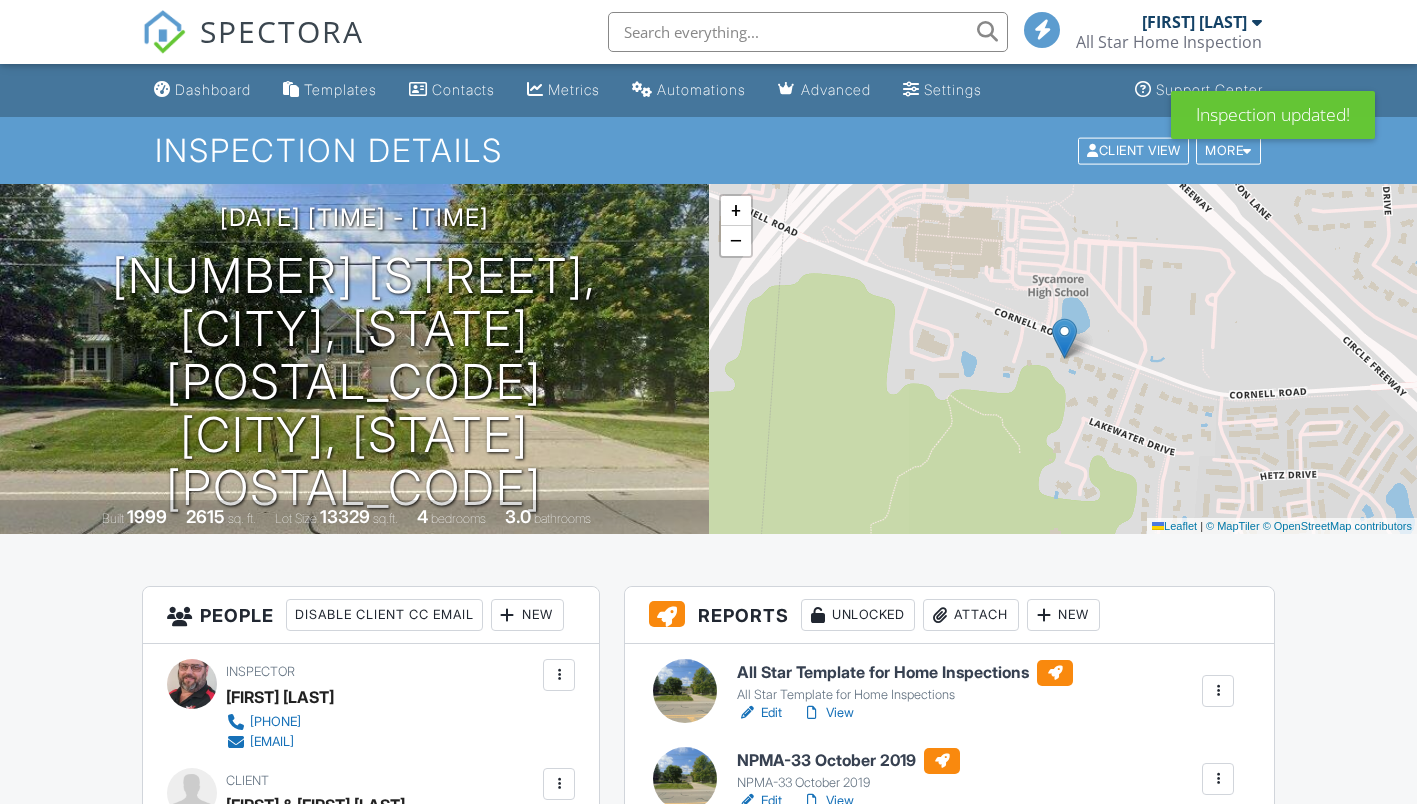 click on "NPMA-33 October 2019" at bounding box center (848, 761) 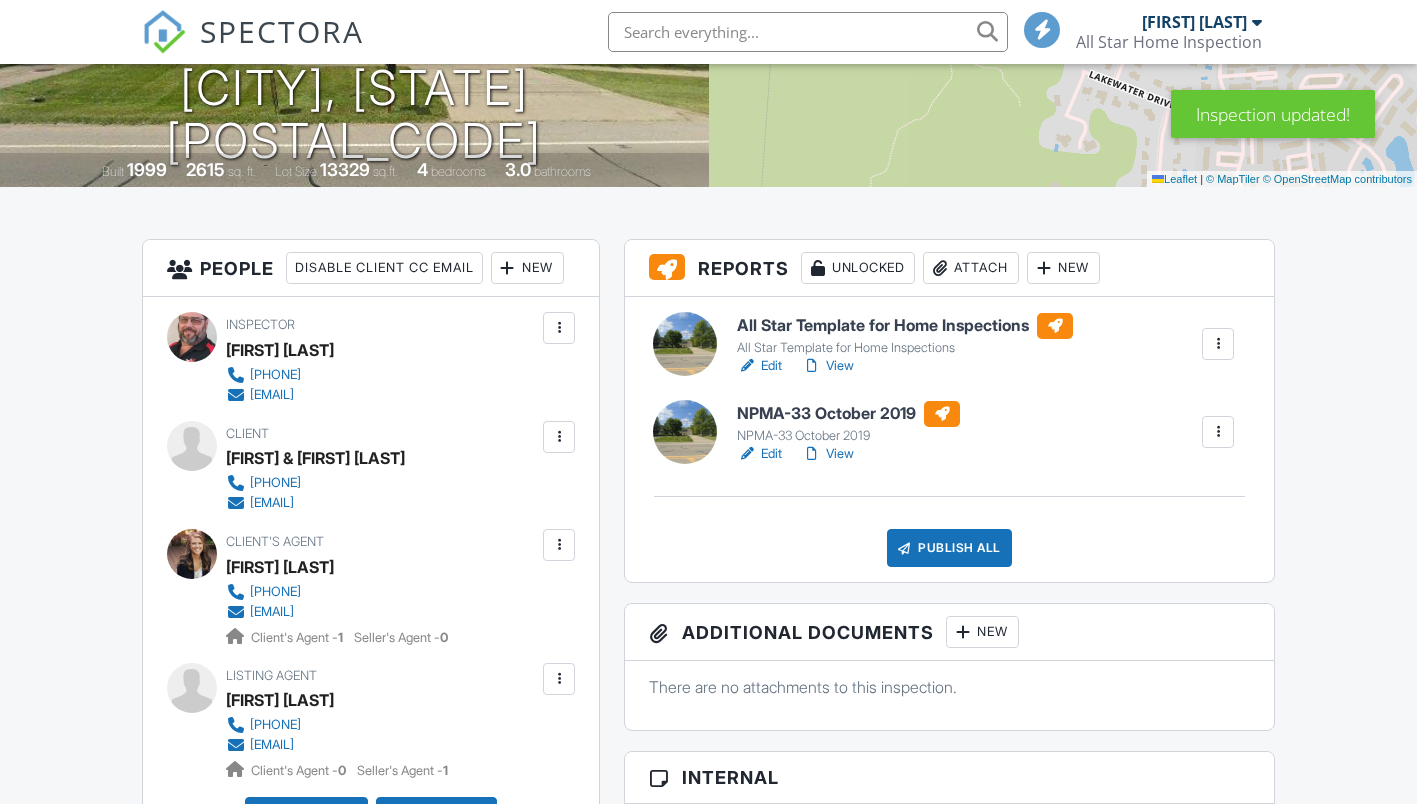 scroll, scrollTop: 347, scrollLeft: 0, axis: vertical 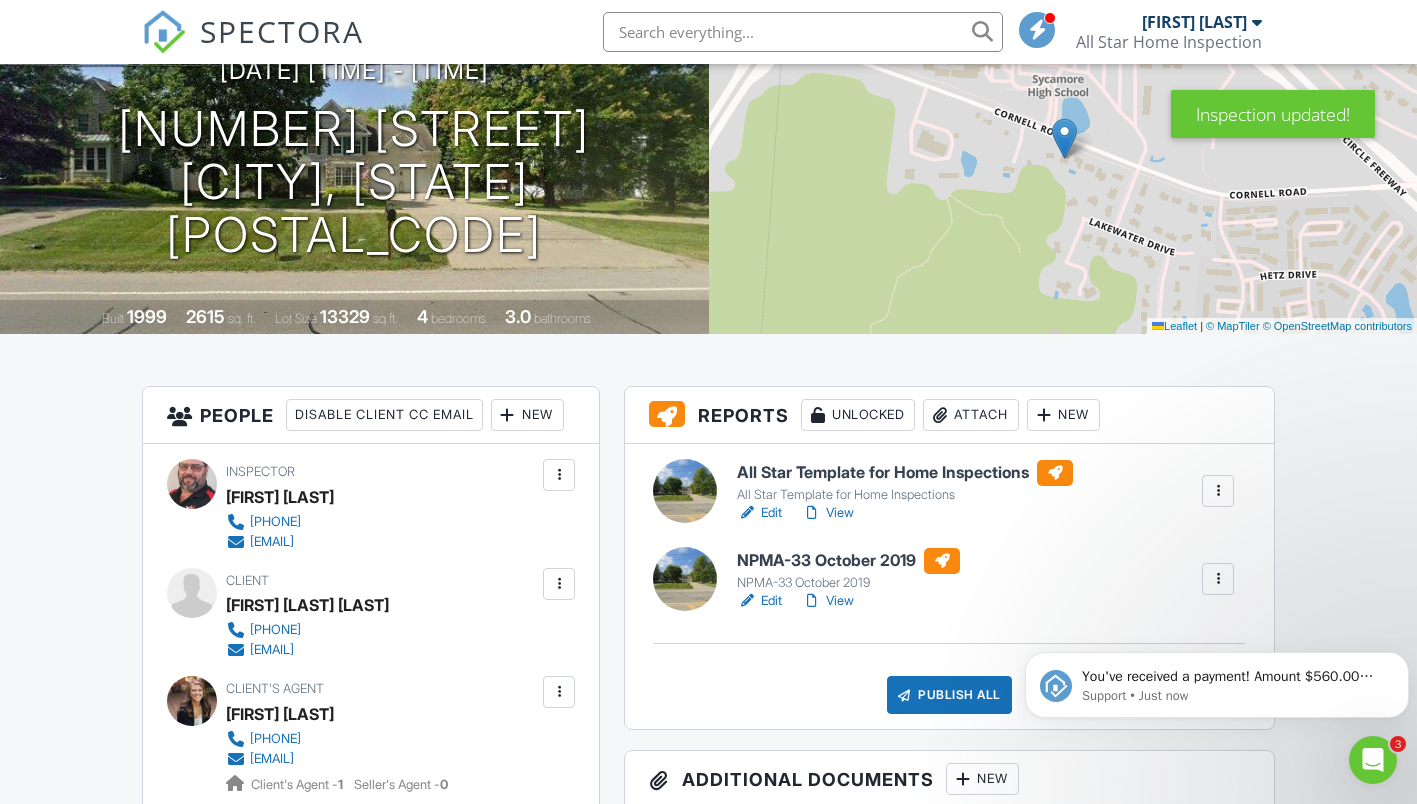 click on "NPMA-33 October 2019" at bounding box center (848, 561) 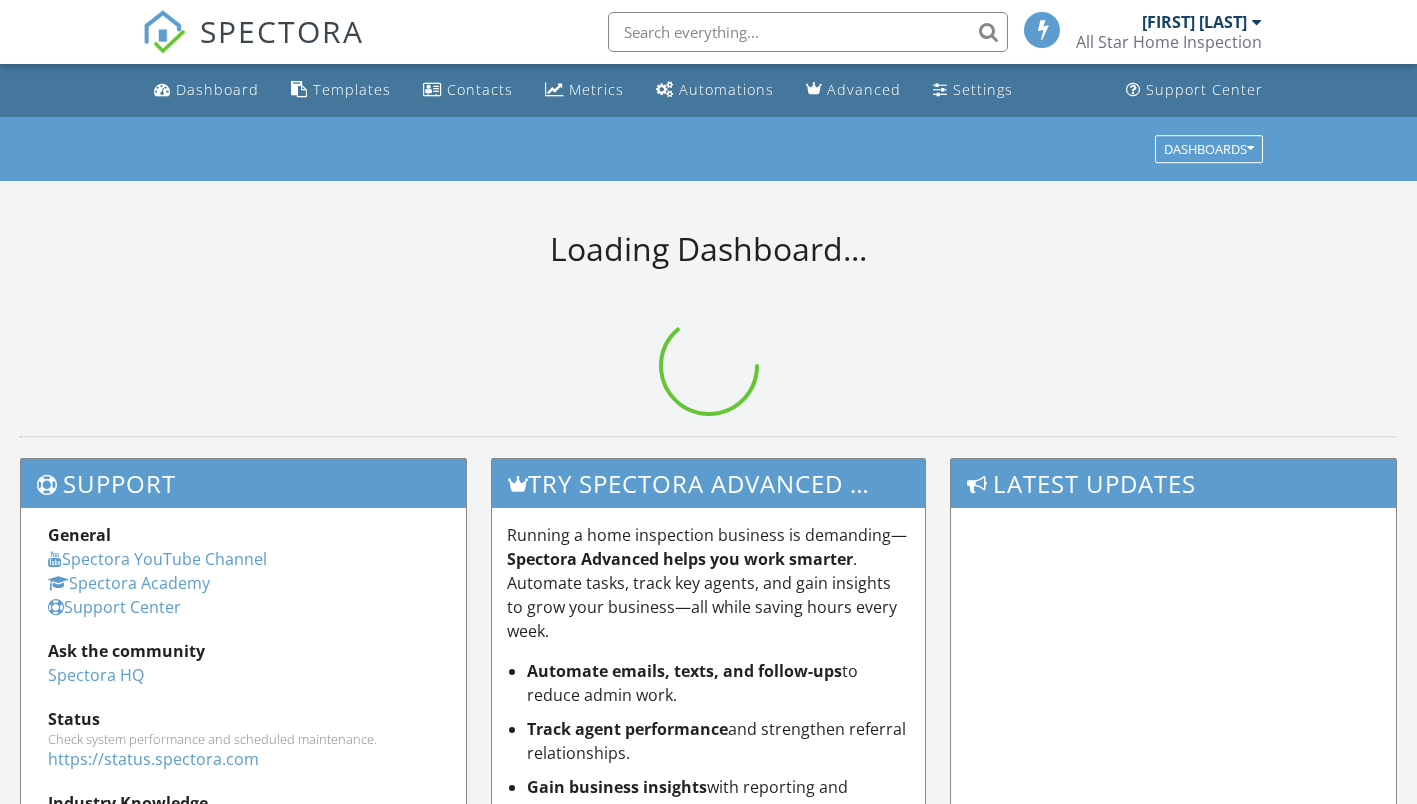 scroll, scrollTop: 0, scrollLeft: 0, axis: both 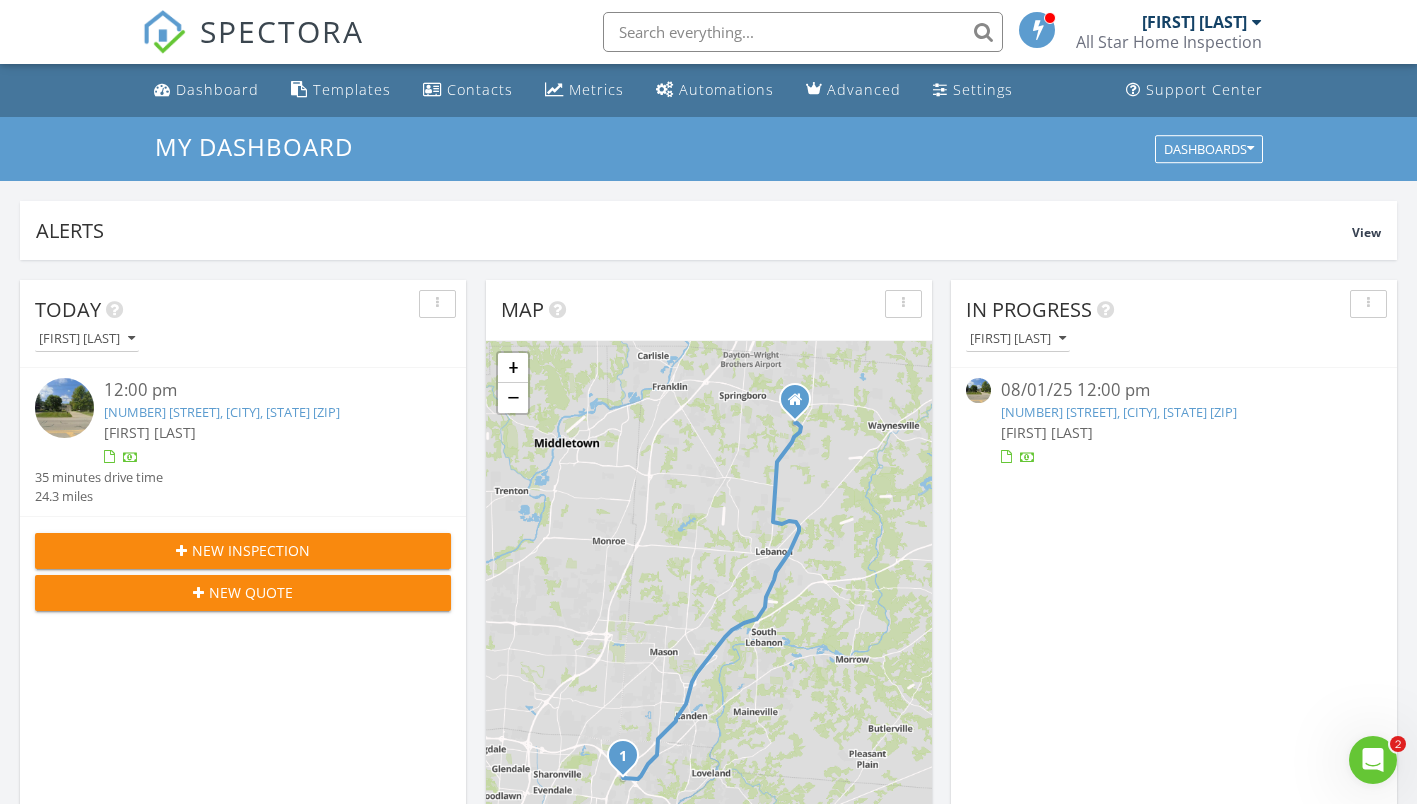 click on "7511 Cornell Rd, Cincinnati, OH 45242" at bounding box center [1119, 412] 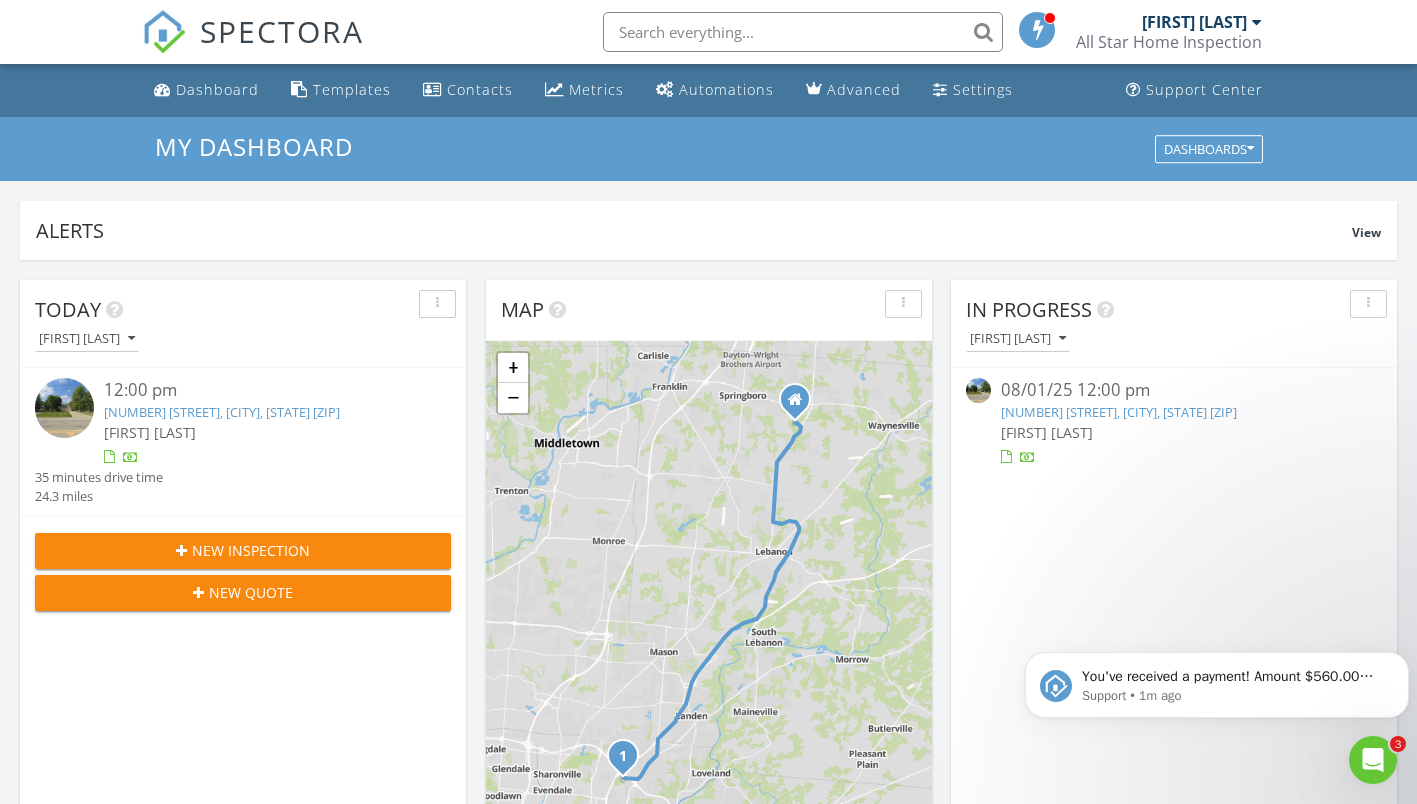 scroll, scrollTop: 0, scrollLeft: 0, axis: both 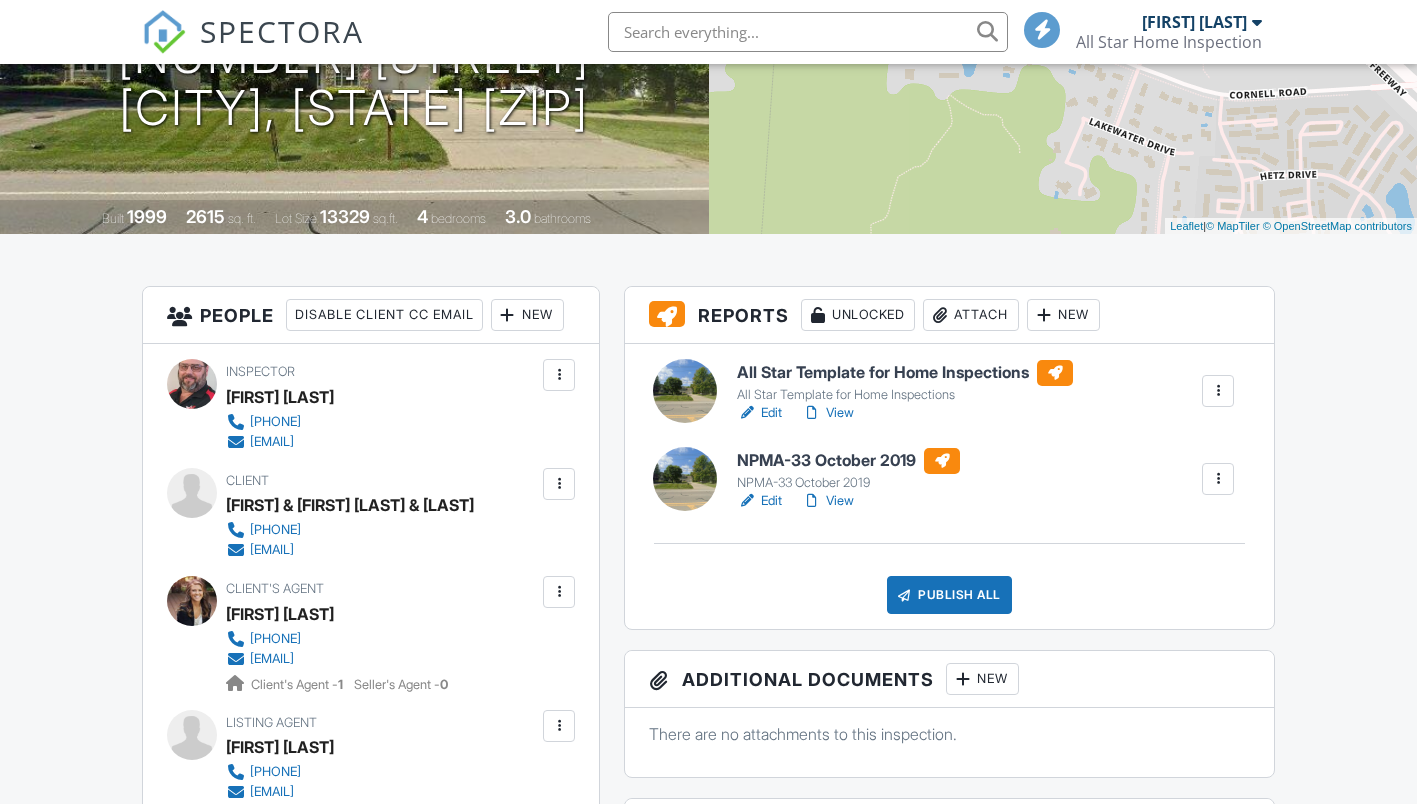 click on "NPMA-33 October 2019" at bounding box center (848, 483) 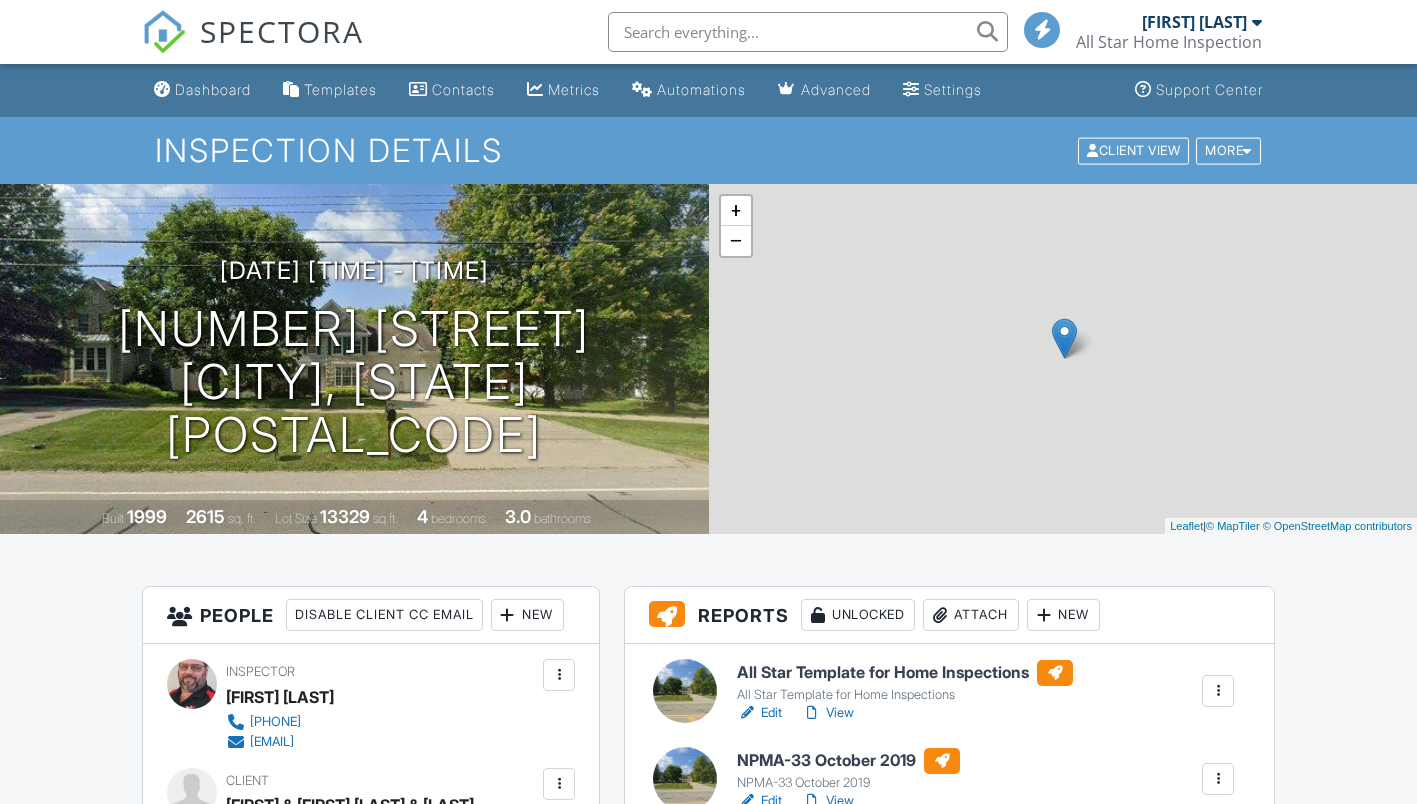 scroll, scrollTop: 0, scrollLeft: 0, axis: both 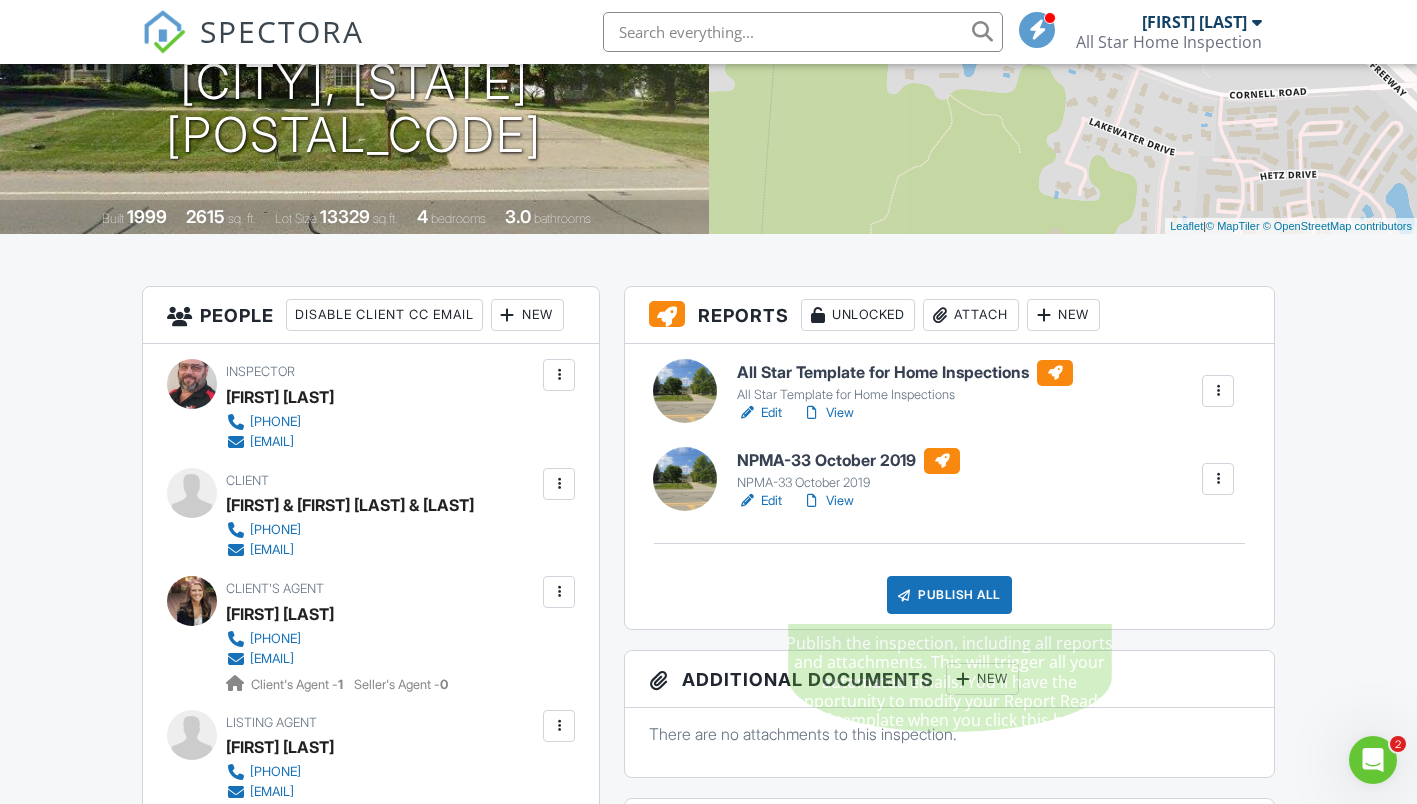 click on "Publish All" at bounding box center [949, 595] 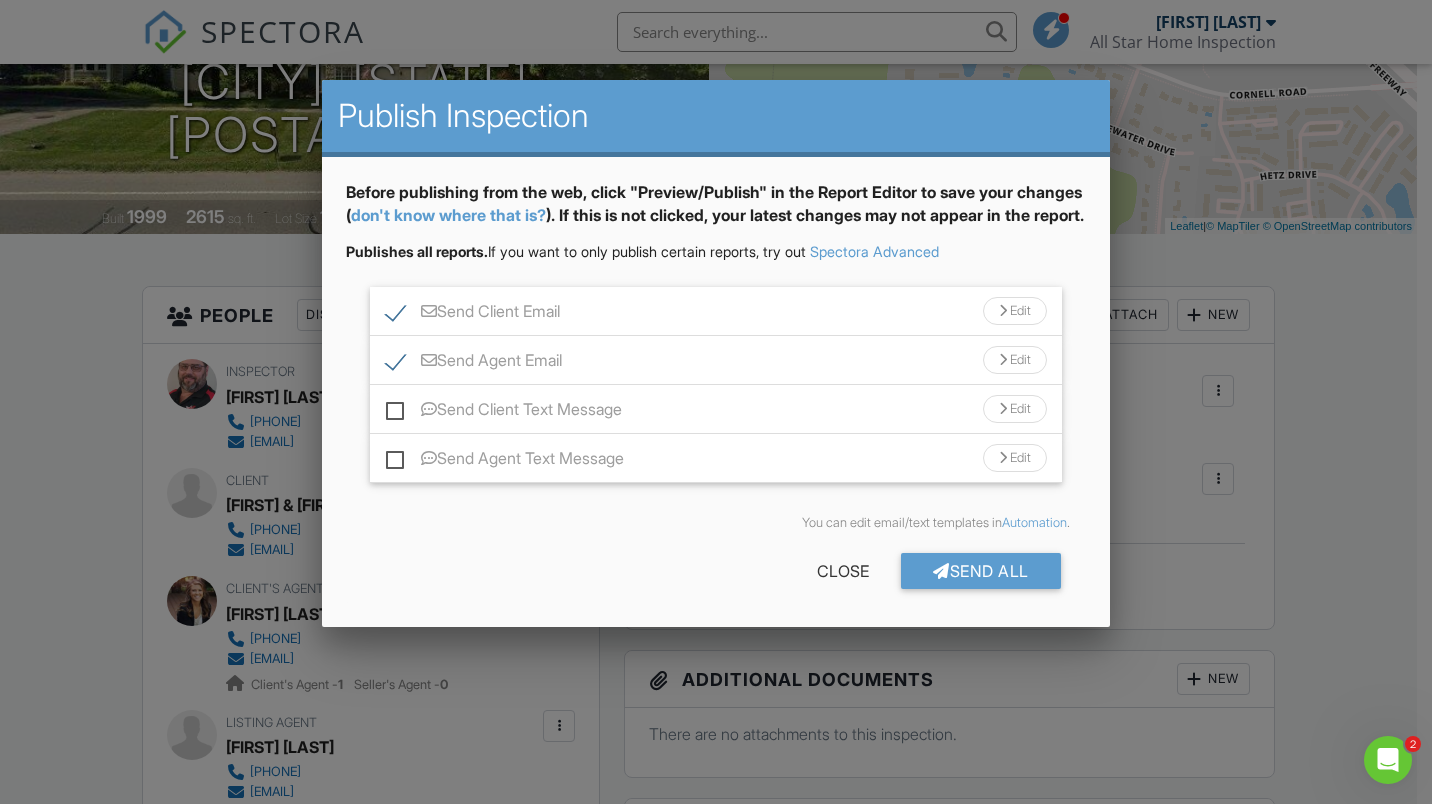 click on "Send All" at bounding box center (981, 571) 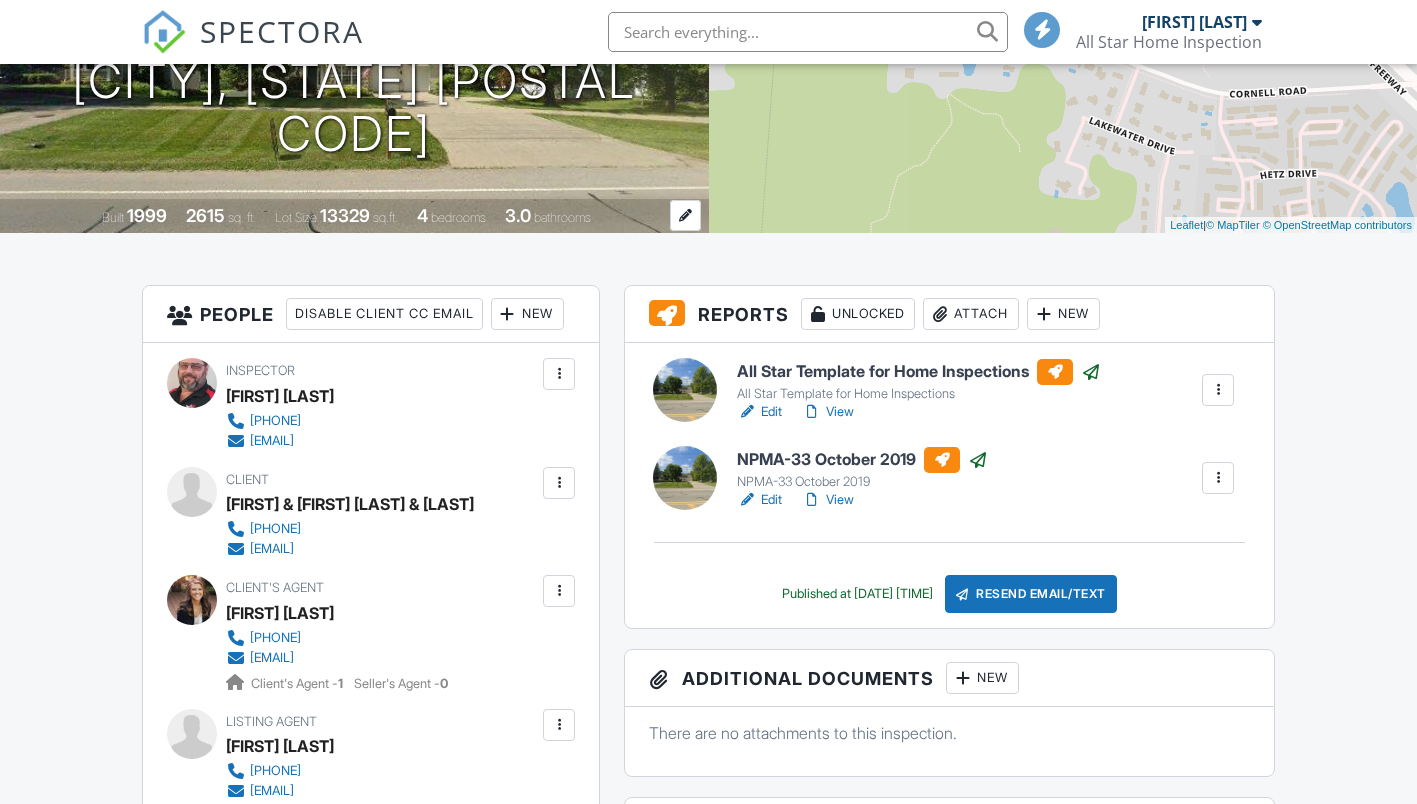 scroll, scrollTop: 0, scrollLeft: 0, axis: both 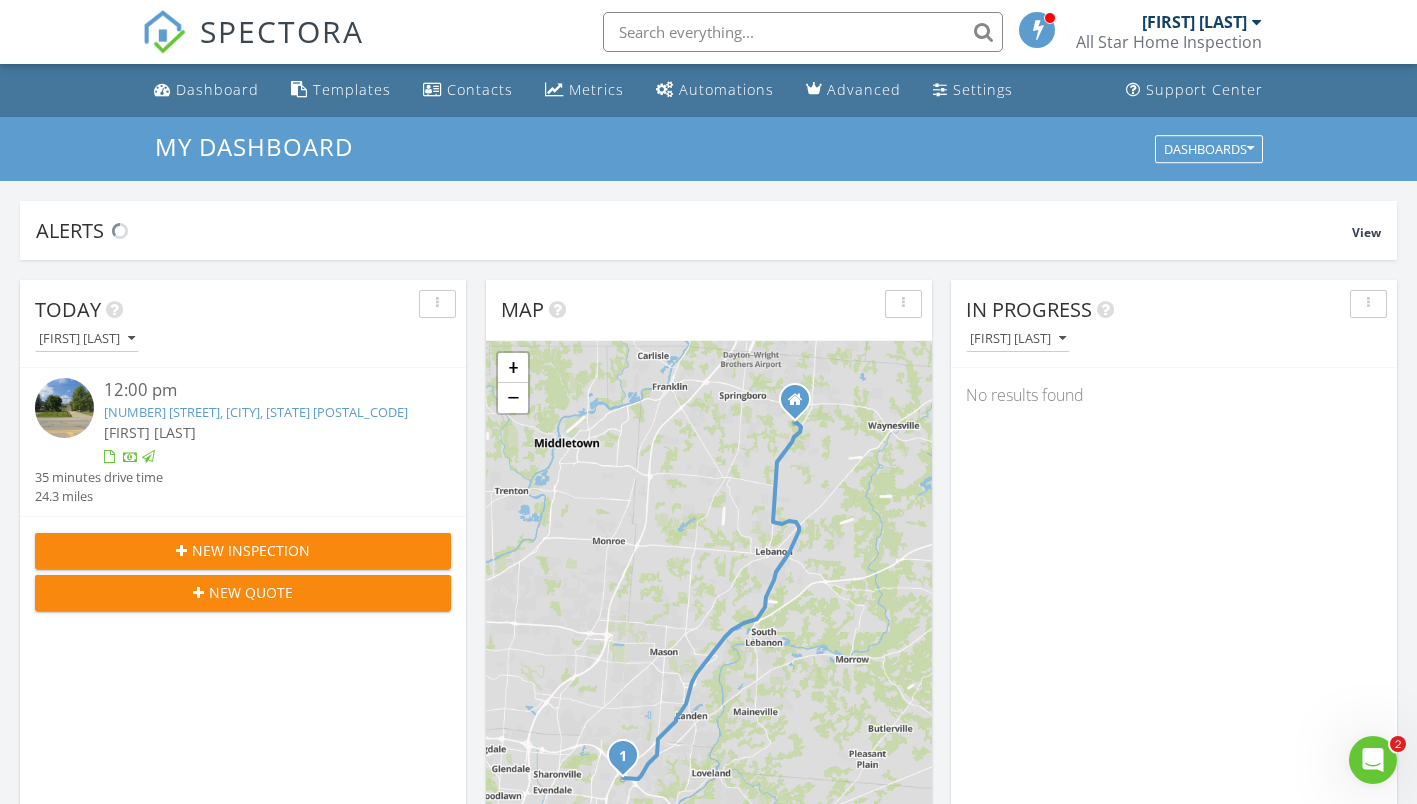 click on "[NUMBER] [STREET], [CITY], [STATE] [POSTAL_CODE]" at bounding box center (256, 412) 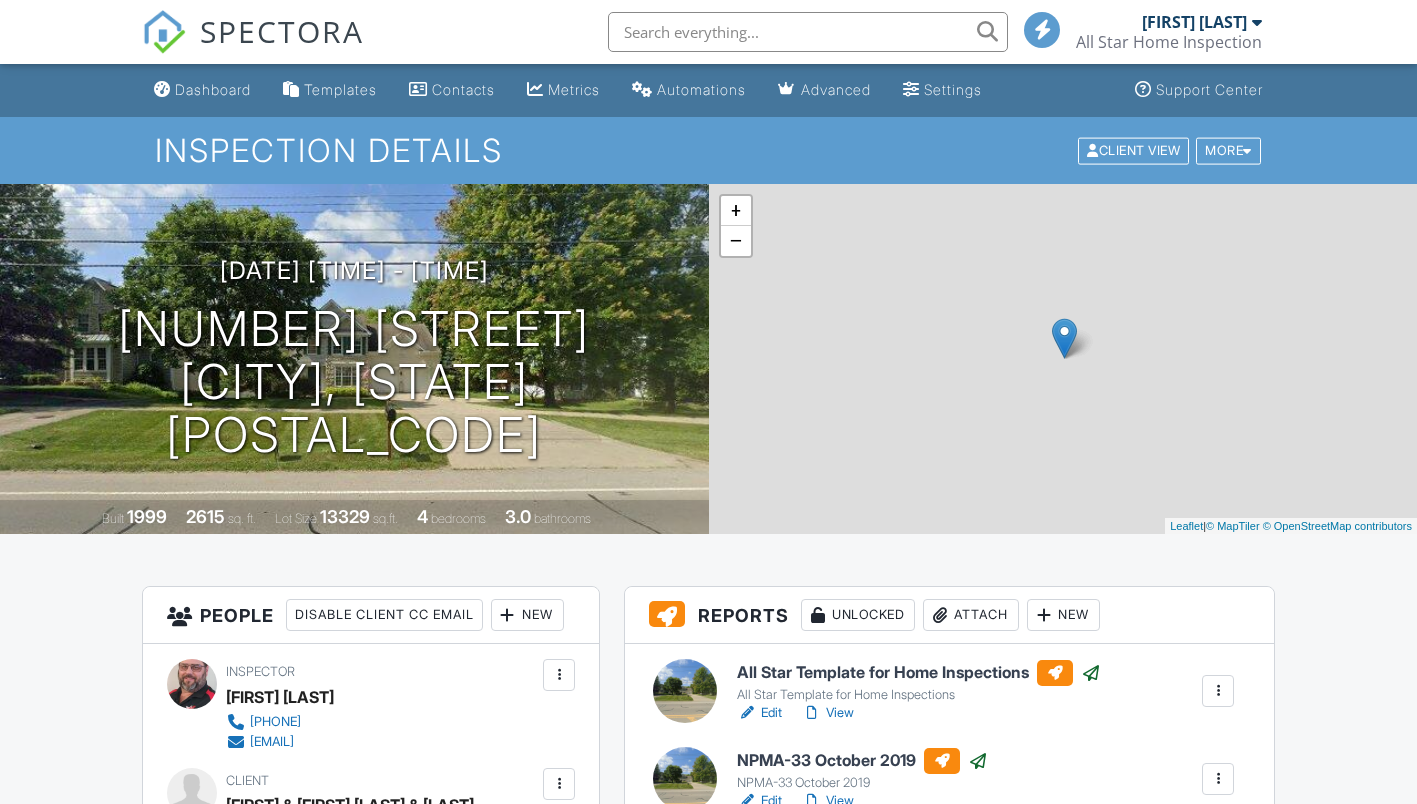 scroll, scrollTop: 0, scrollLeft: 0, axis: both 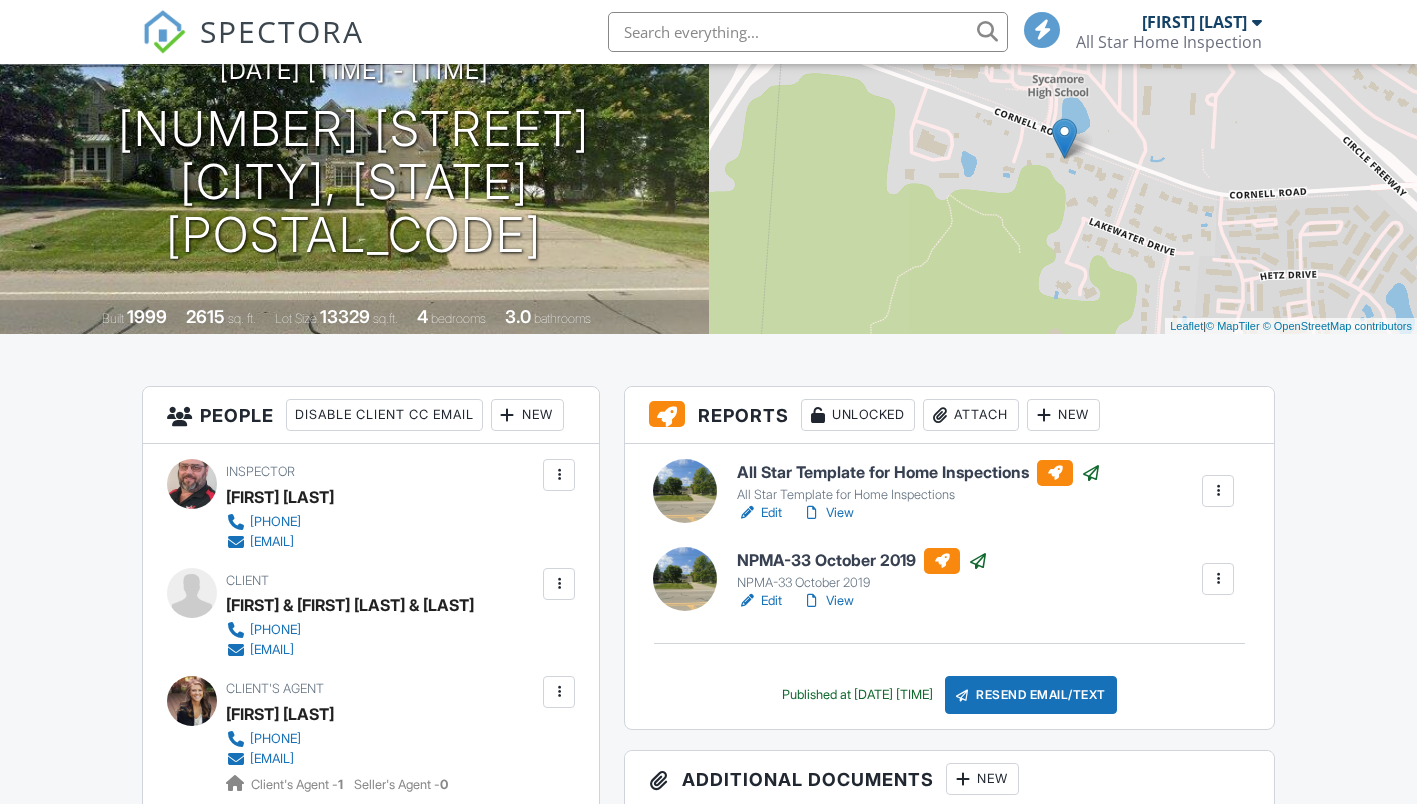 click on "All Star Template for Home Inspections" at bounding box center (919, 495) 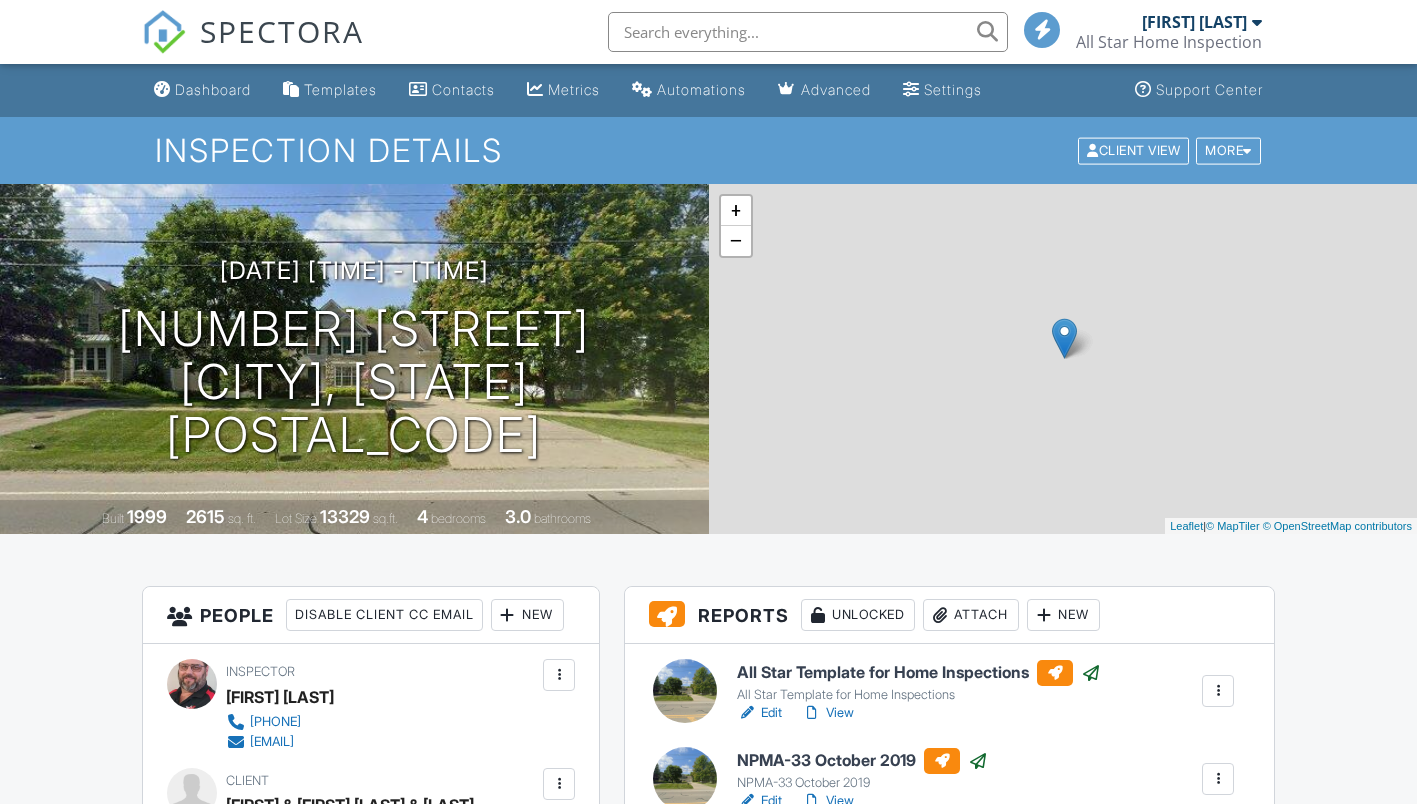 scroll, scrollTop: 0, scrollLeft: 0, axis: both 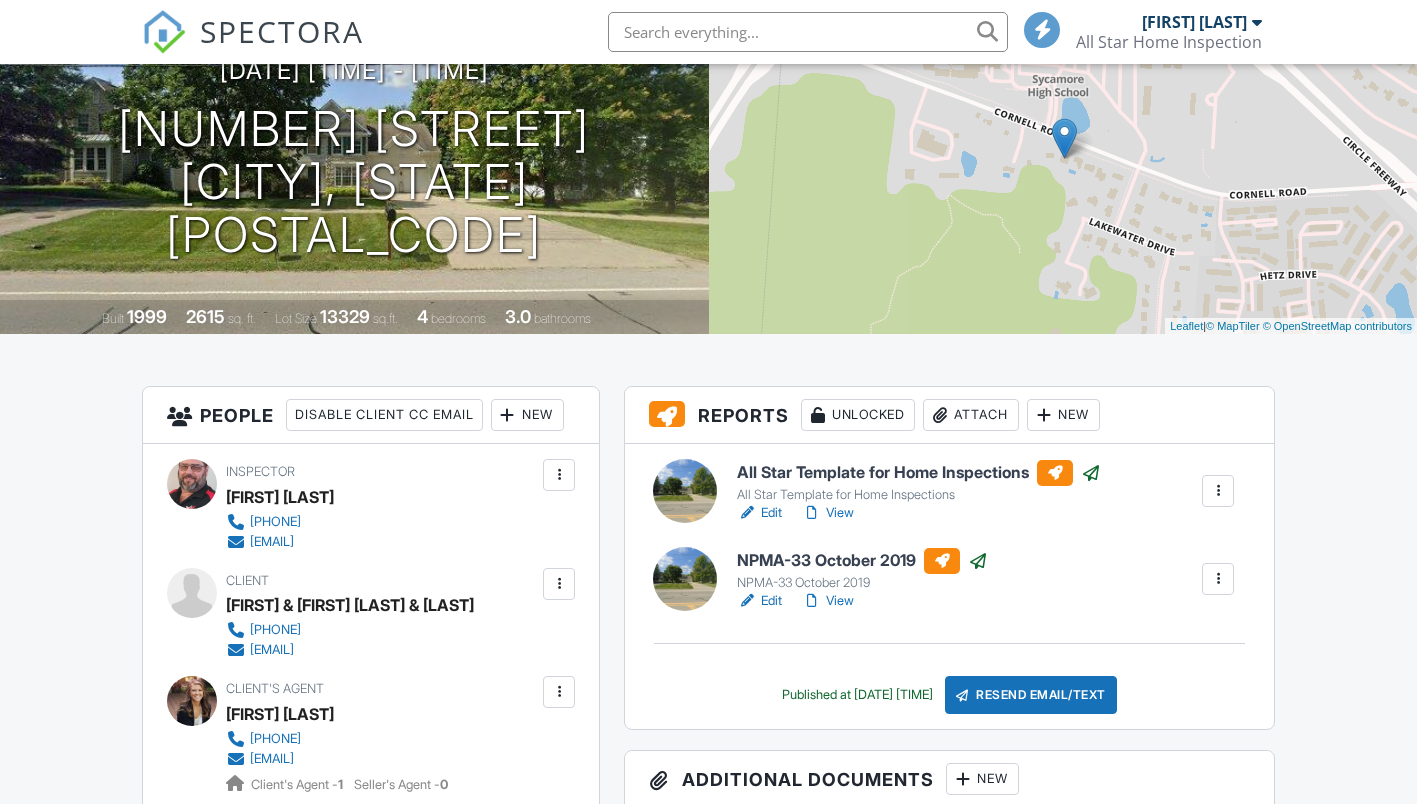 click on "NPMA-33 October 2019" at bounding box center (862, 561) 